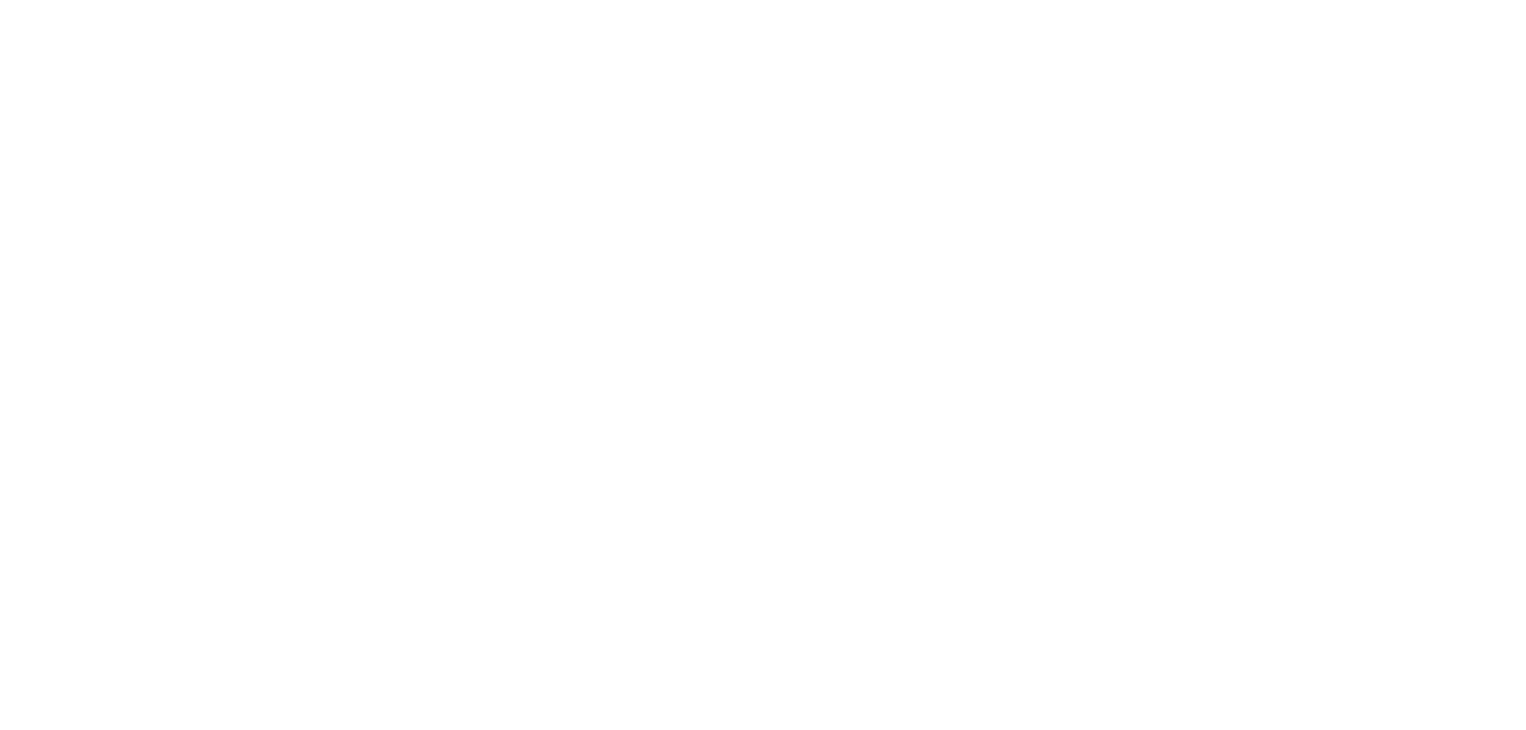 scroll, scrollTop: 0, scrollLeft: 0, axis: both 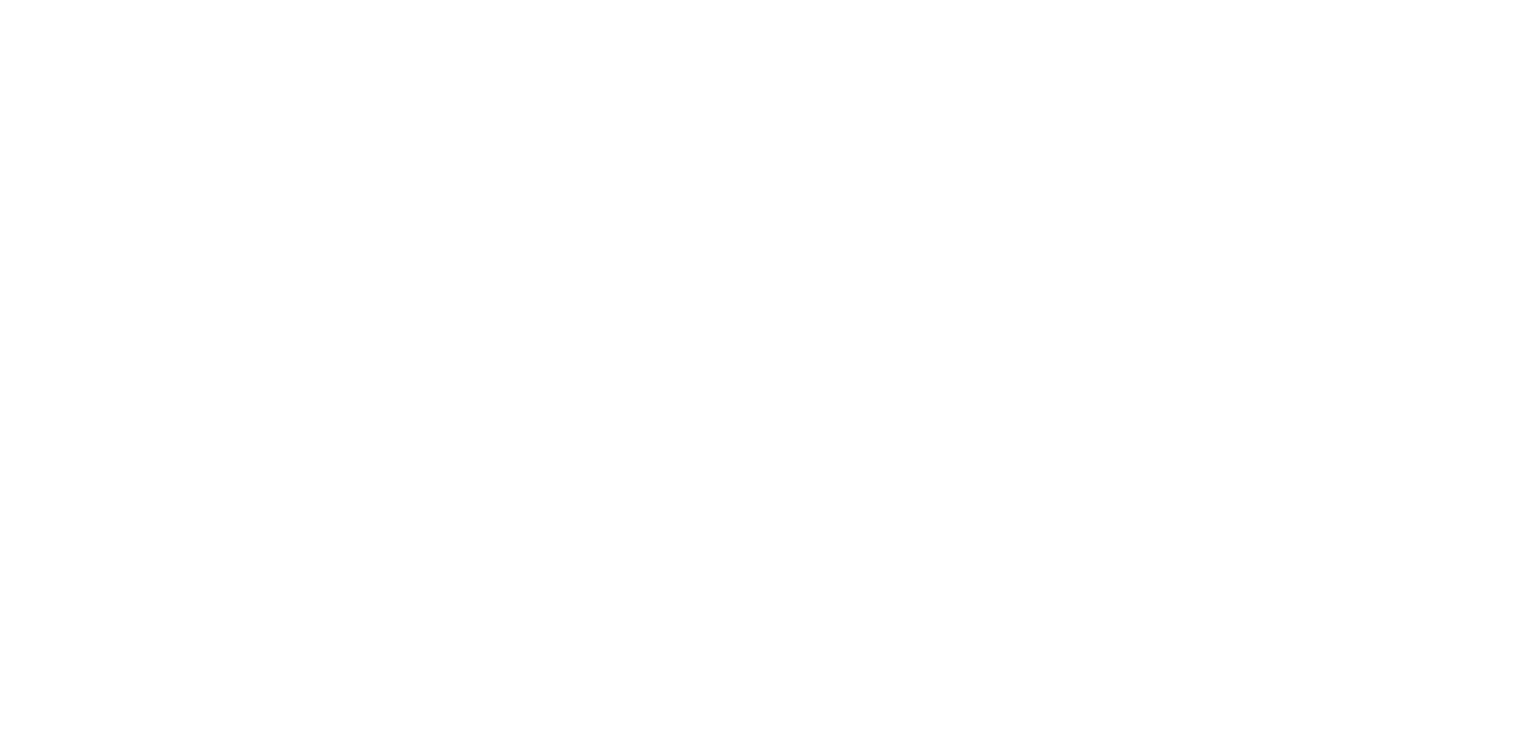 select on "*" 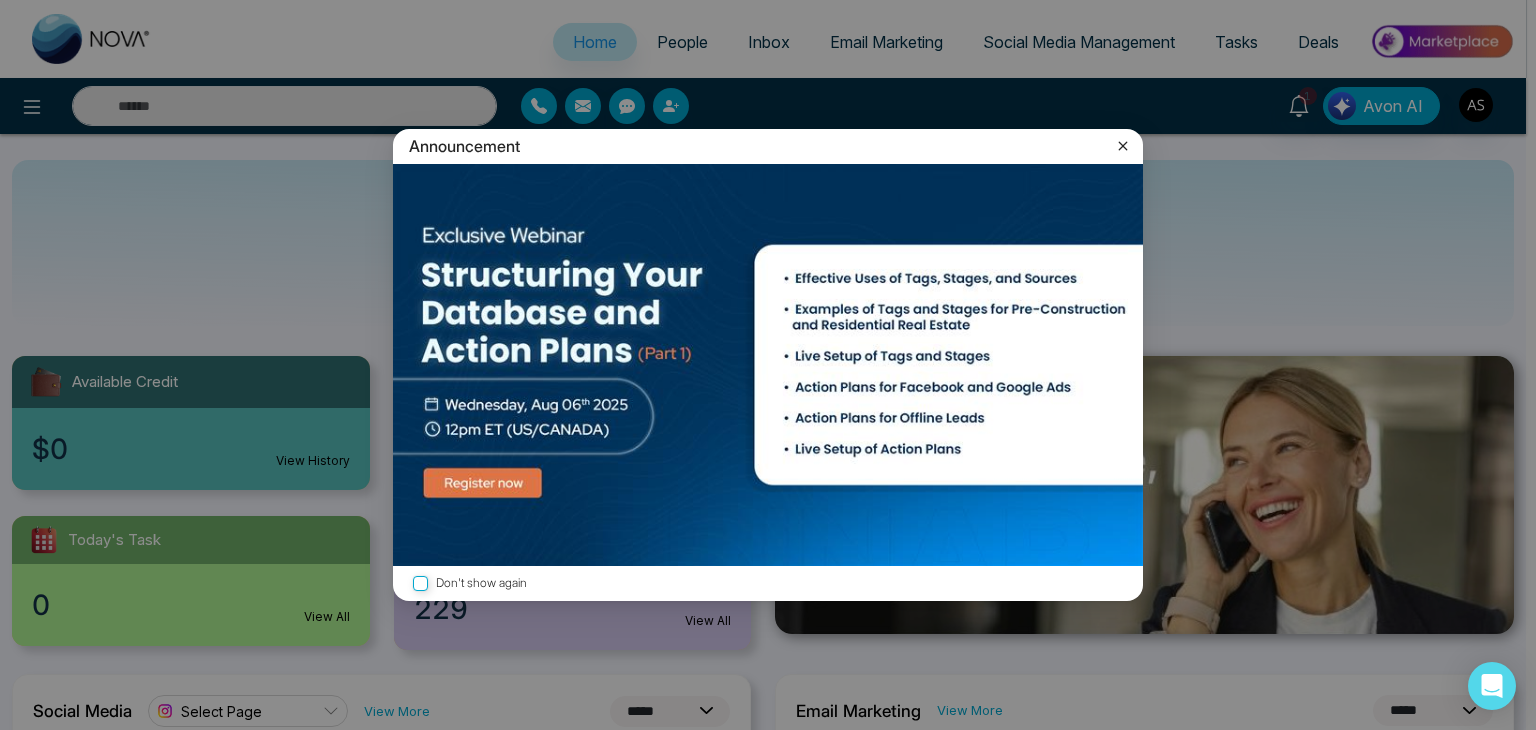 click on "Announcement   Don't show again" at bounding box center (768, 365) 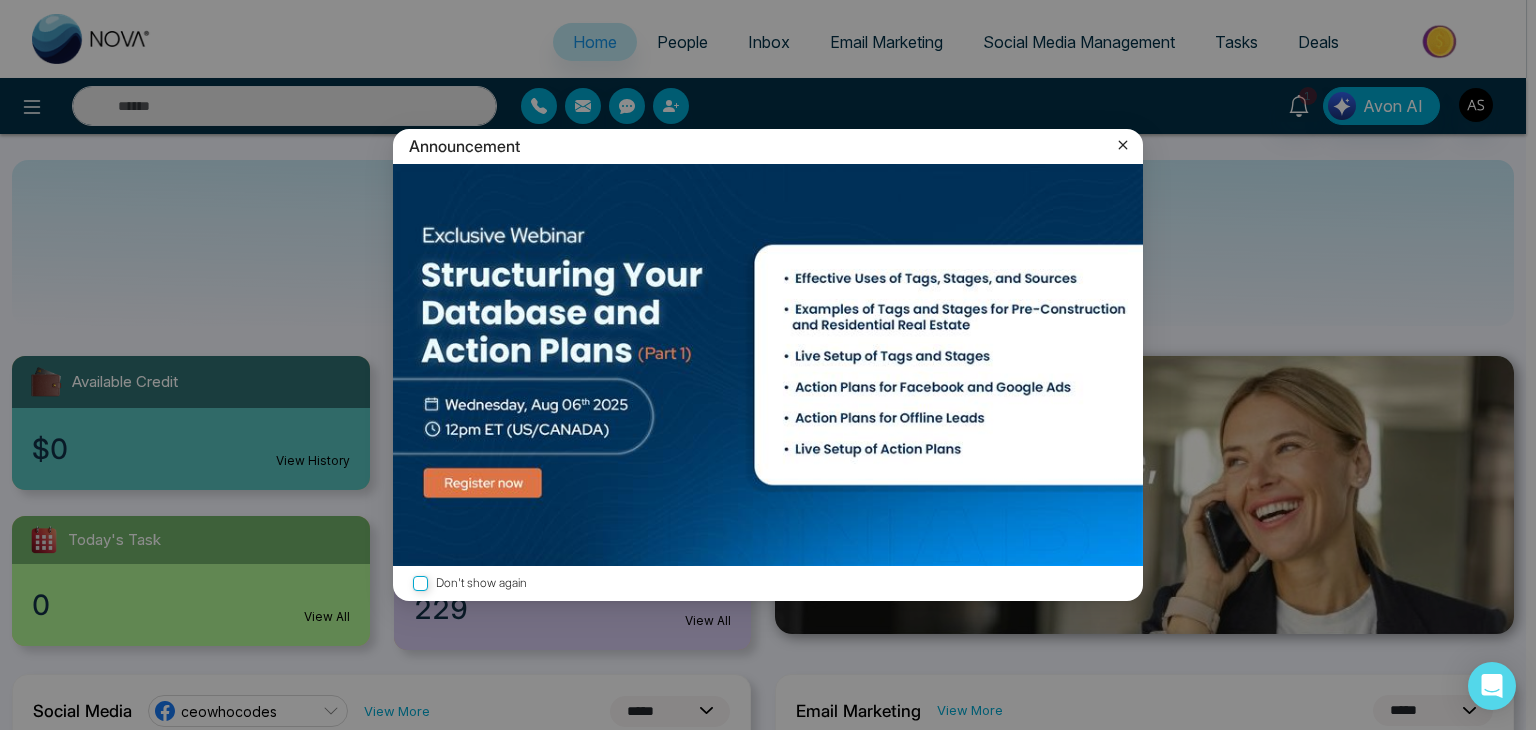 click on "Don't show again" at bounding box center (768, 583) 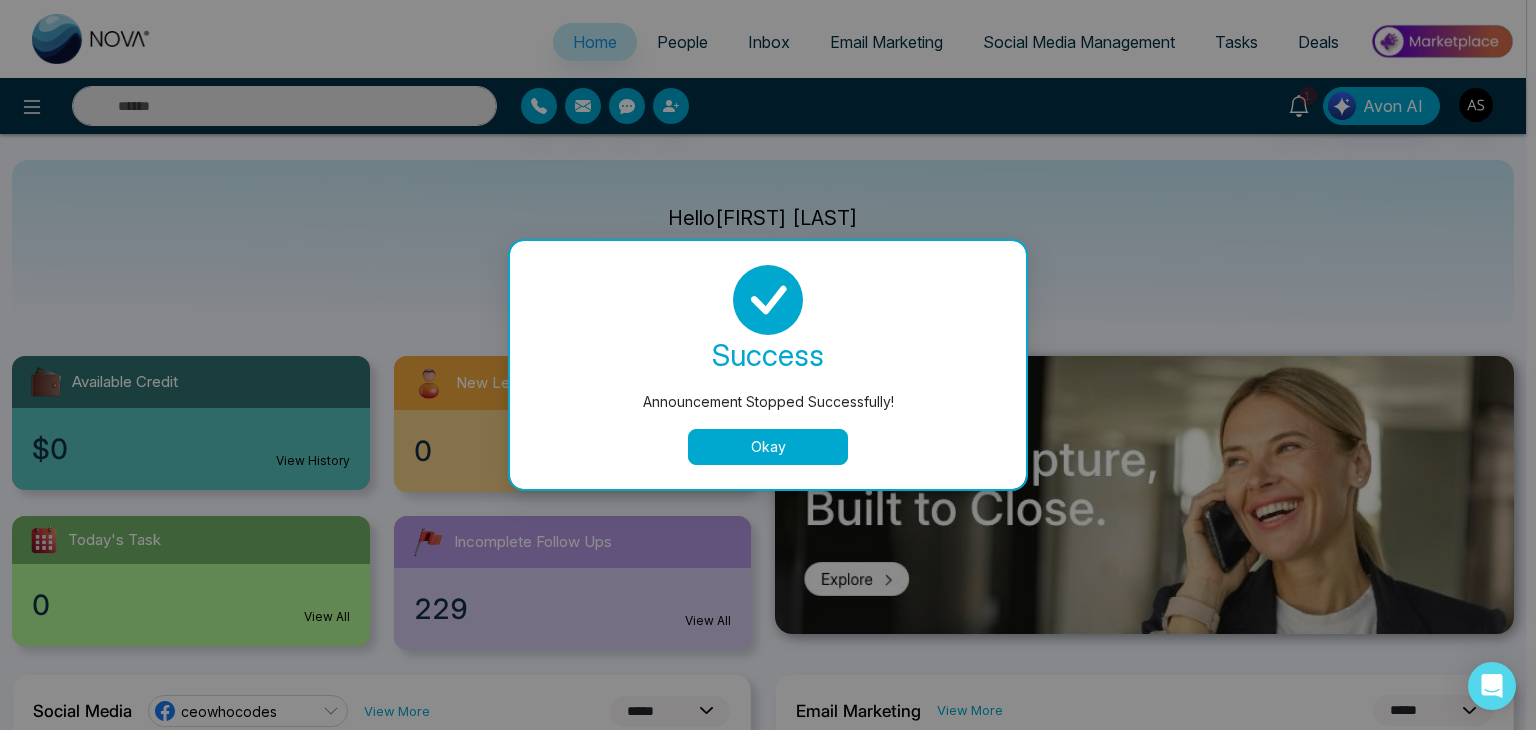 click on "Okay" at bounding box center (768, 447) 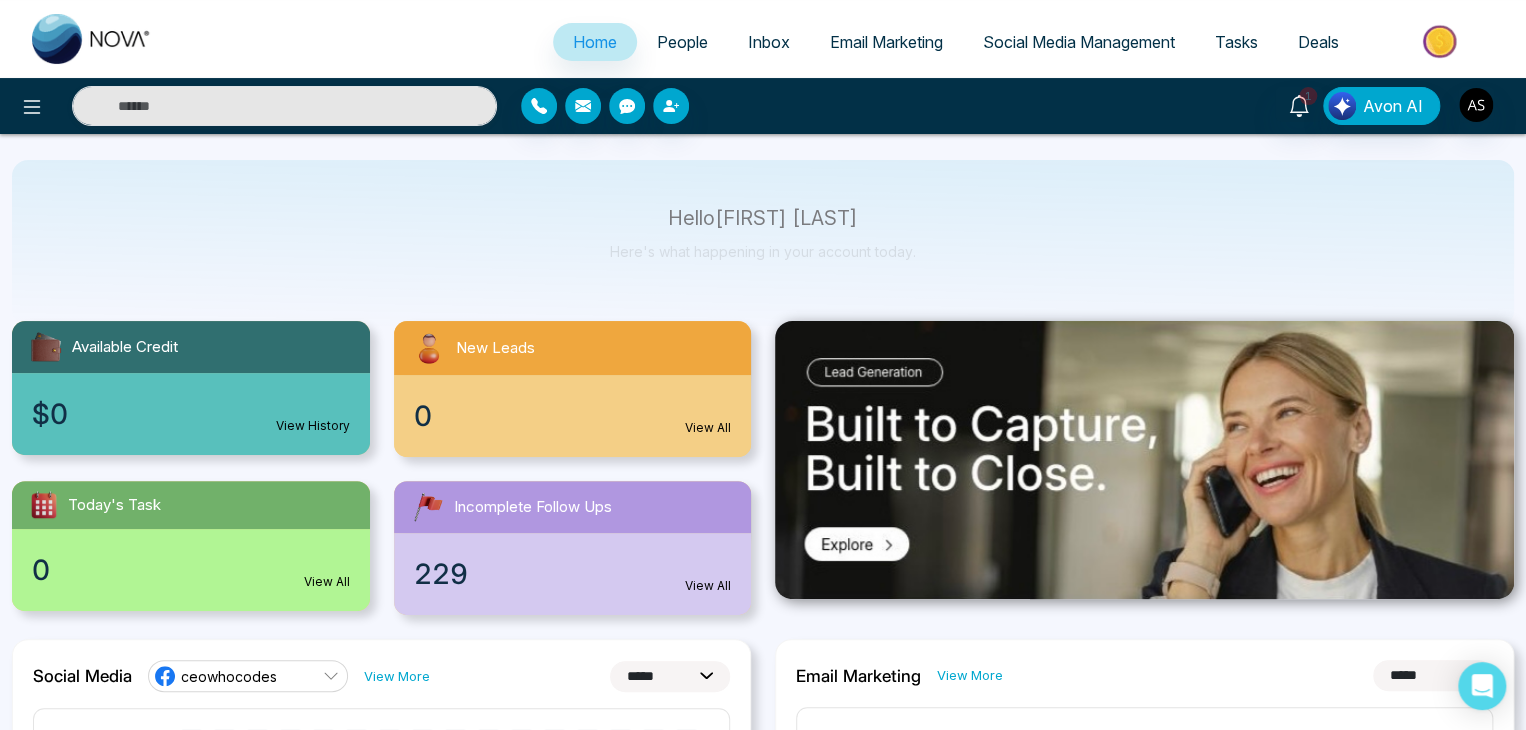 scroll, scrollTop: 0, scrollLeft: 0, axis: both 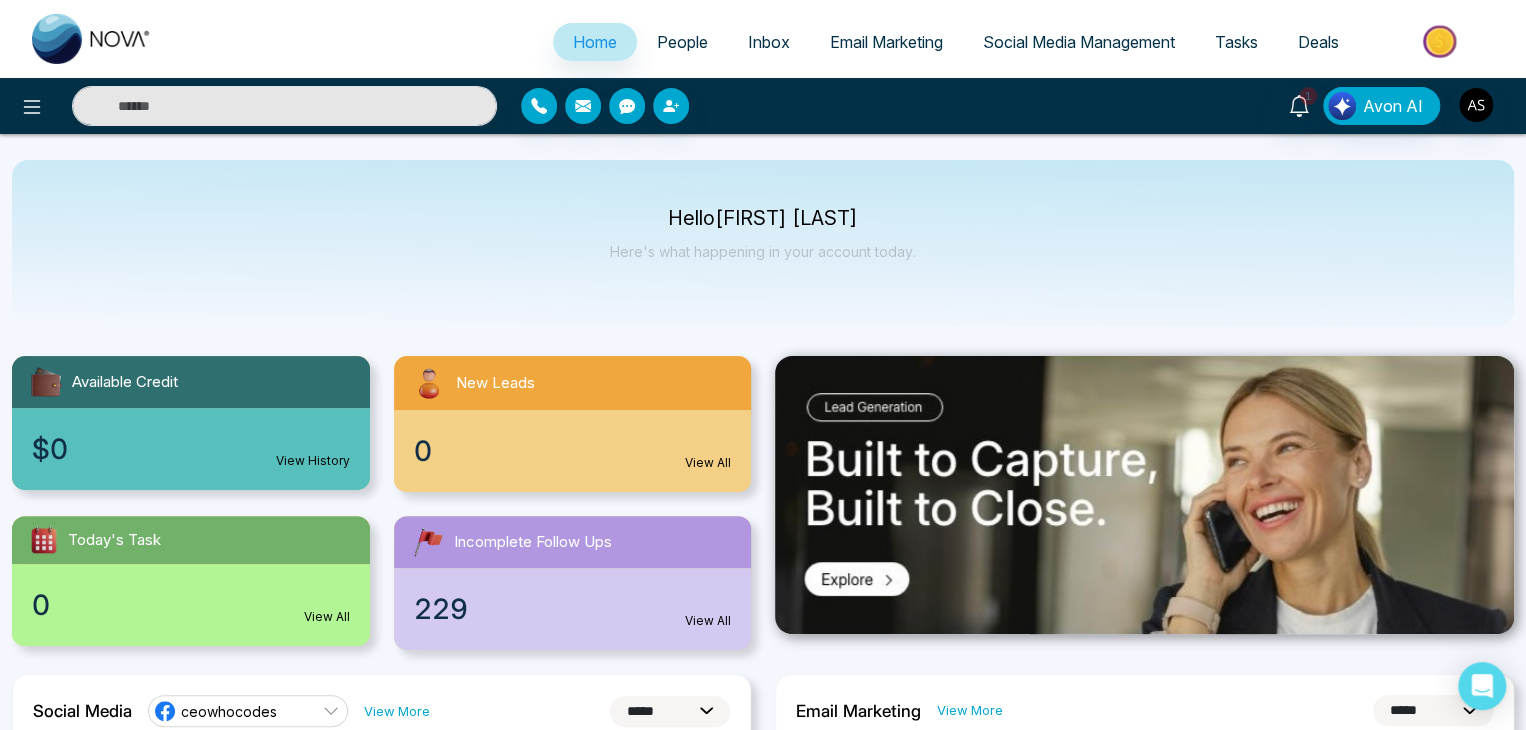click on "1 Avon AI" at bounding box center (1208, 106) 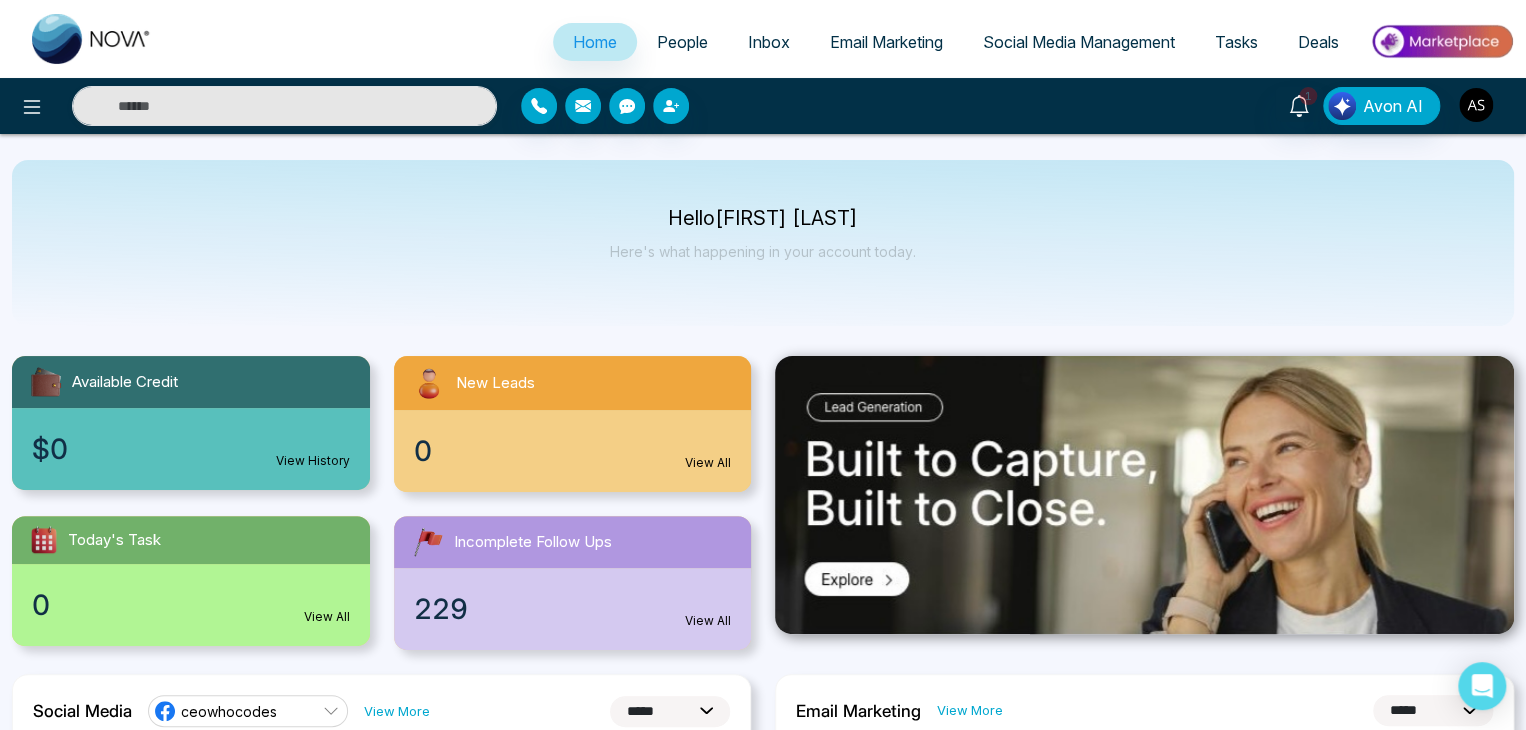 click at bounding box center (1476, 105) 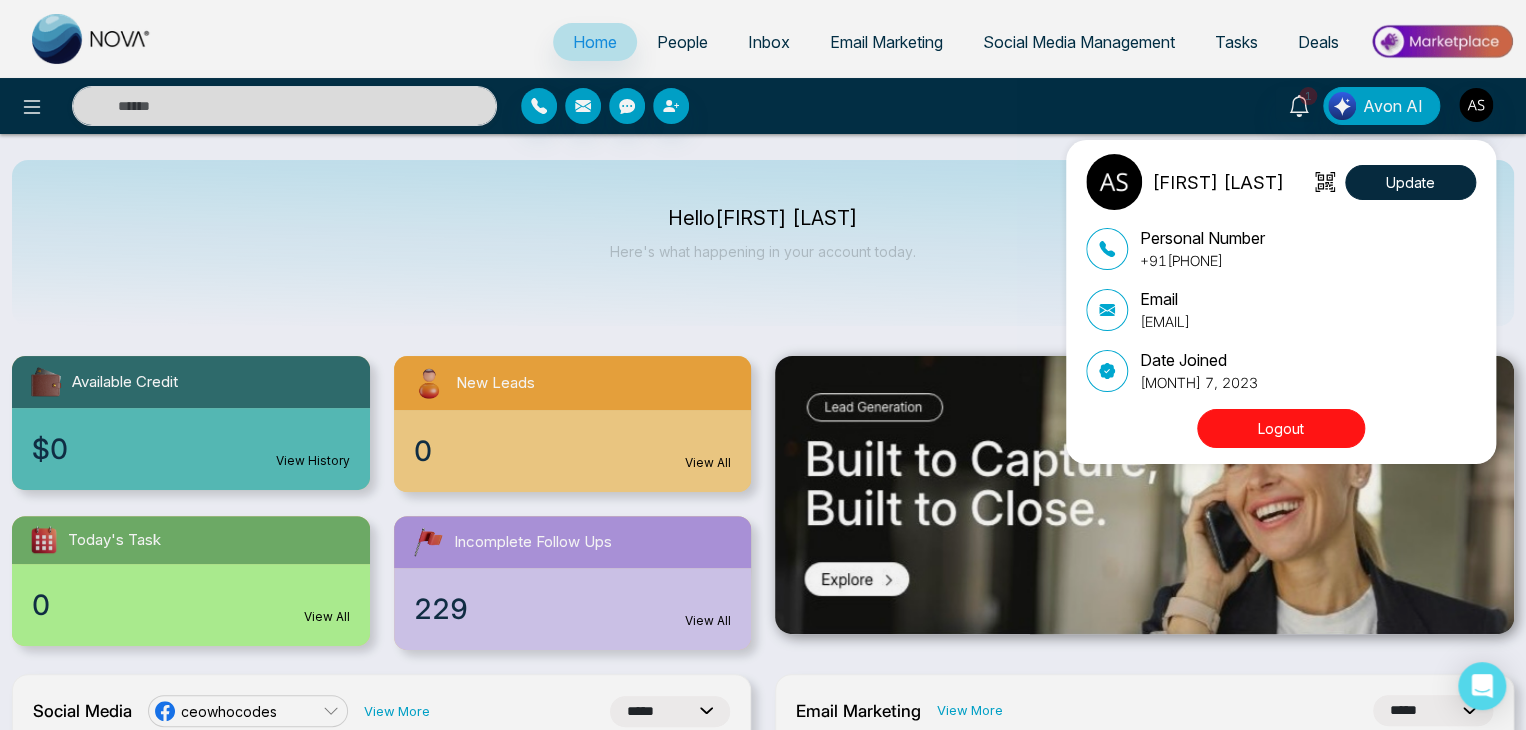 click on "[FIRST] [LAST] Update Personal Number +91[PHONE] Email [EMAIL] [MONTH] Joined [MONTH] 7, 2023 Logout" at bounding box center (763, 365) 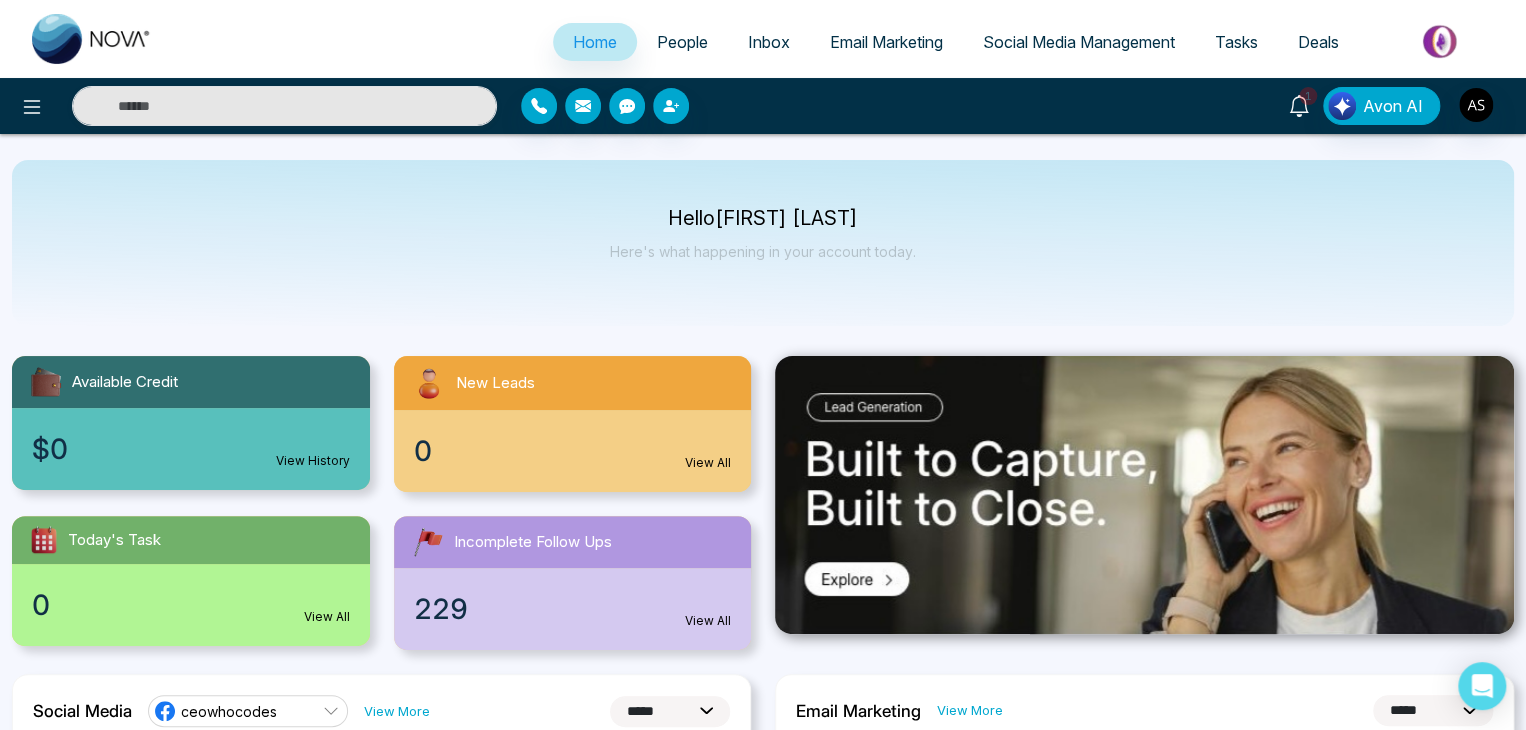 click 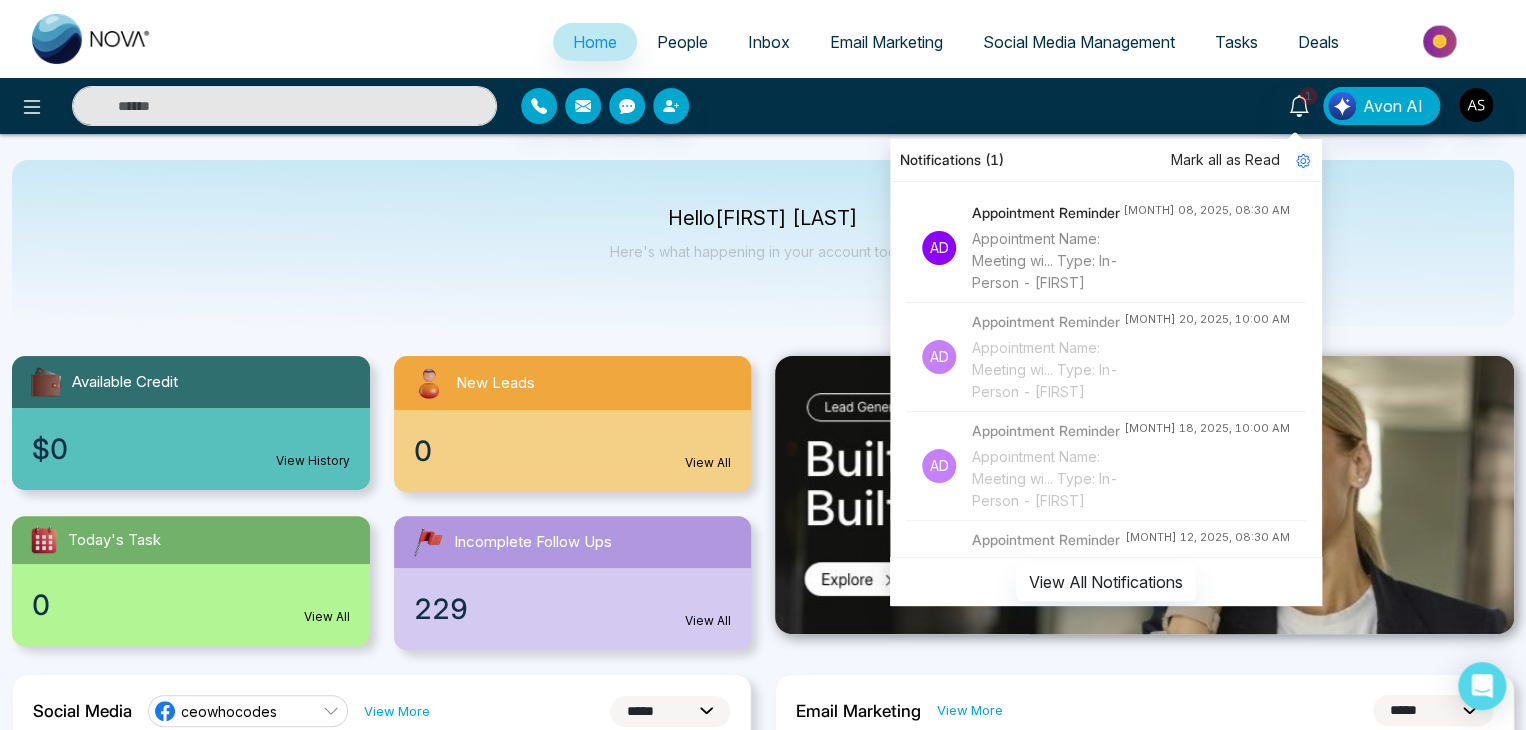 click on "Mark all as Read" at bounding box center (1225, 160) 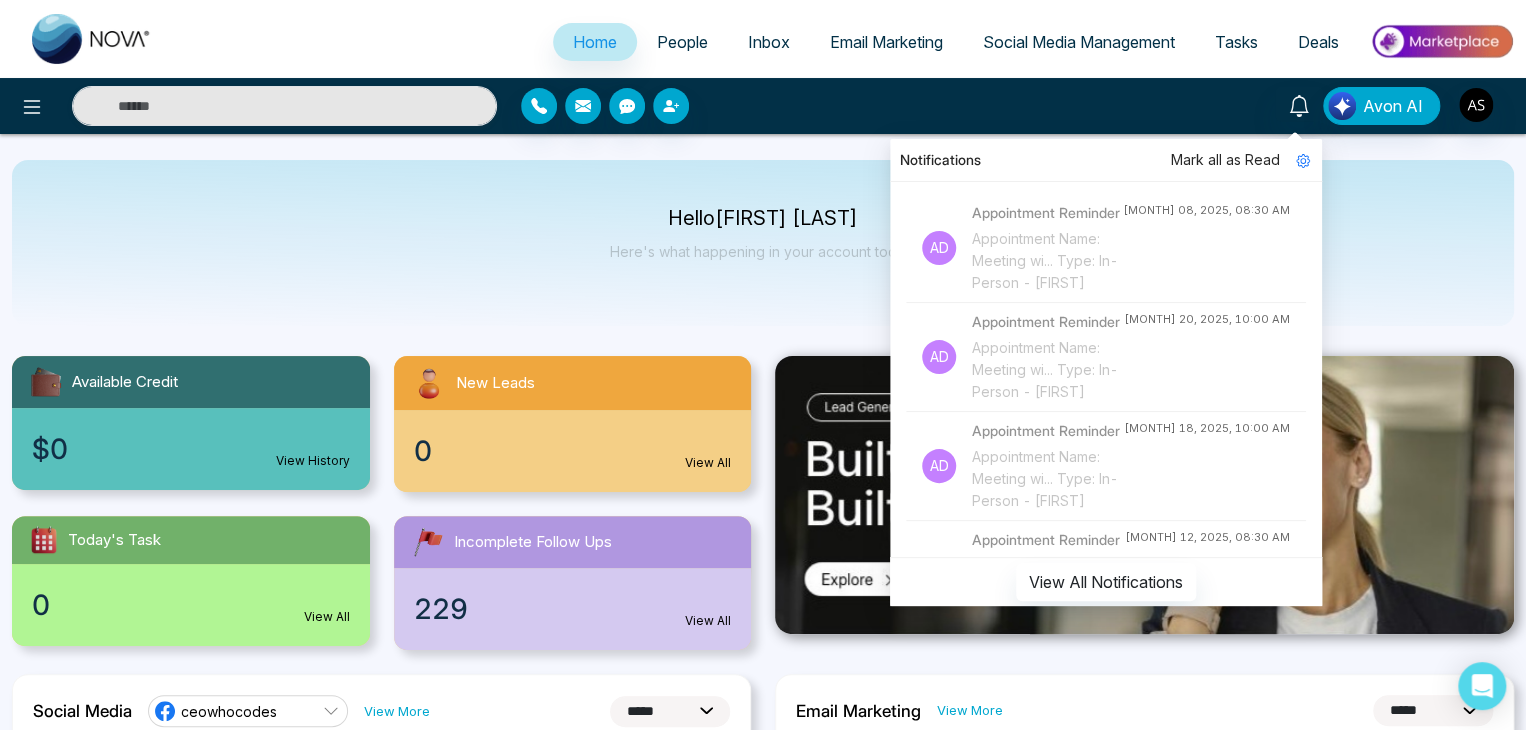 click on "Appointment Name: Meeting wi...
Type: In-Person - [FIRST]" at bounding box center (1047, 261) 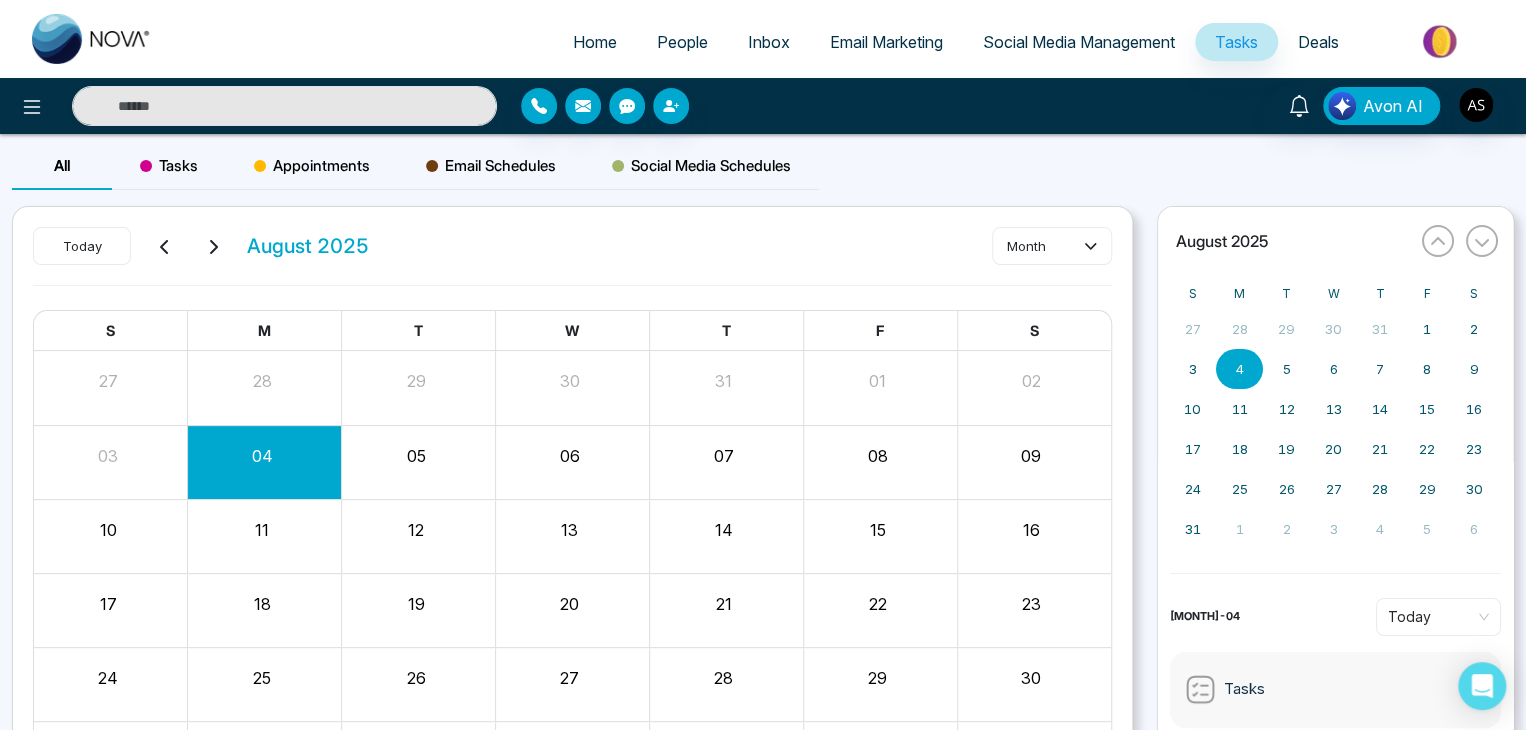 click on "Home" at bounding box center [595, 42] 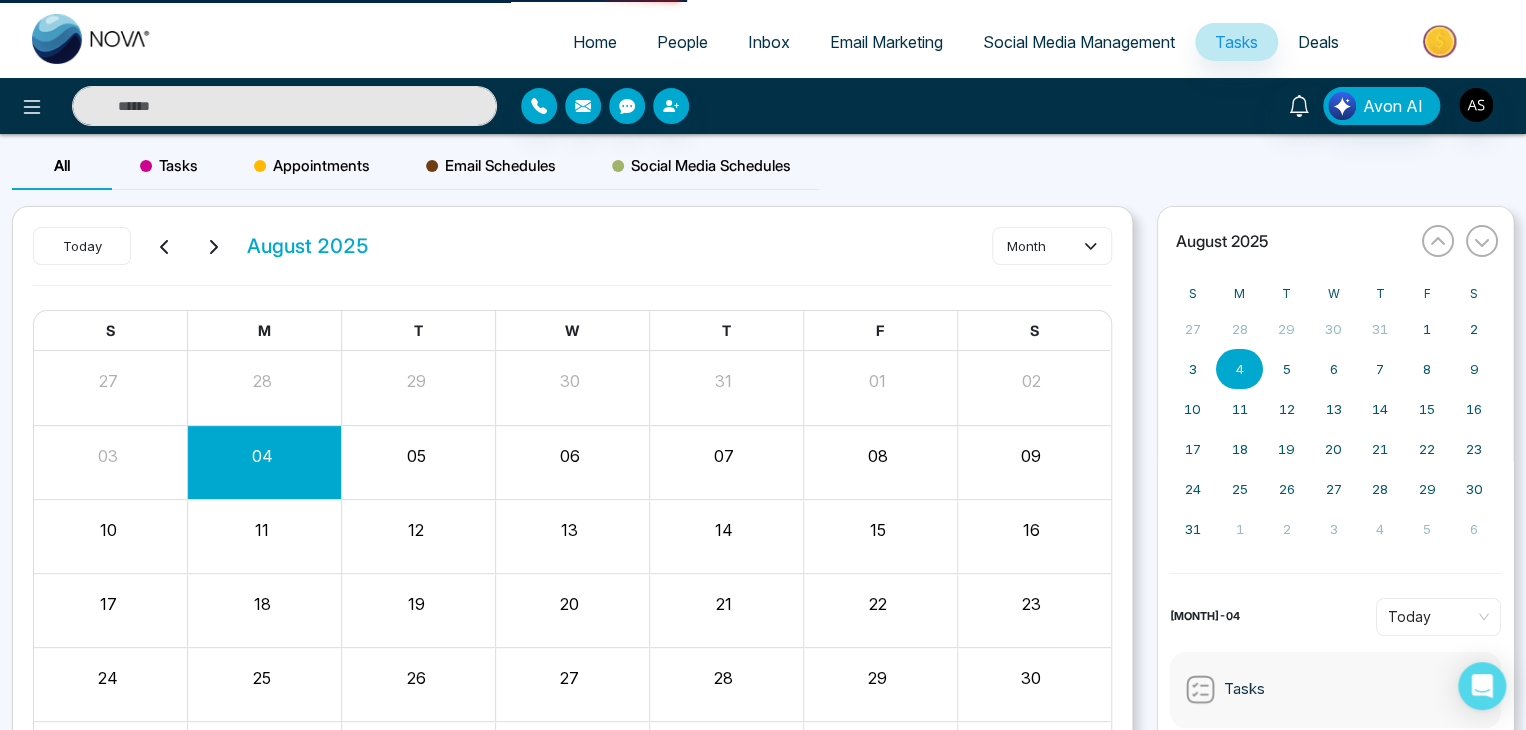 select on "*" 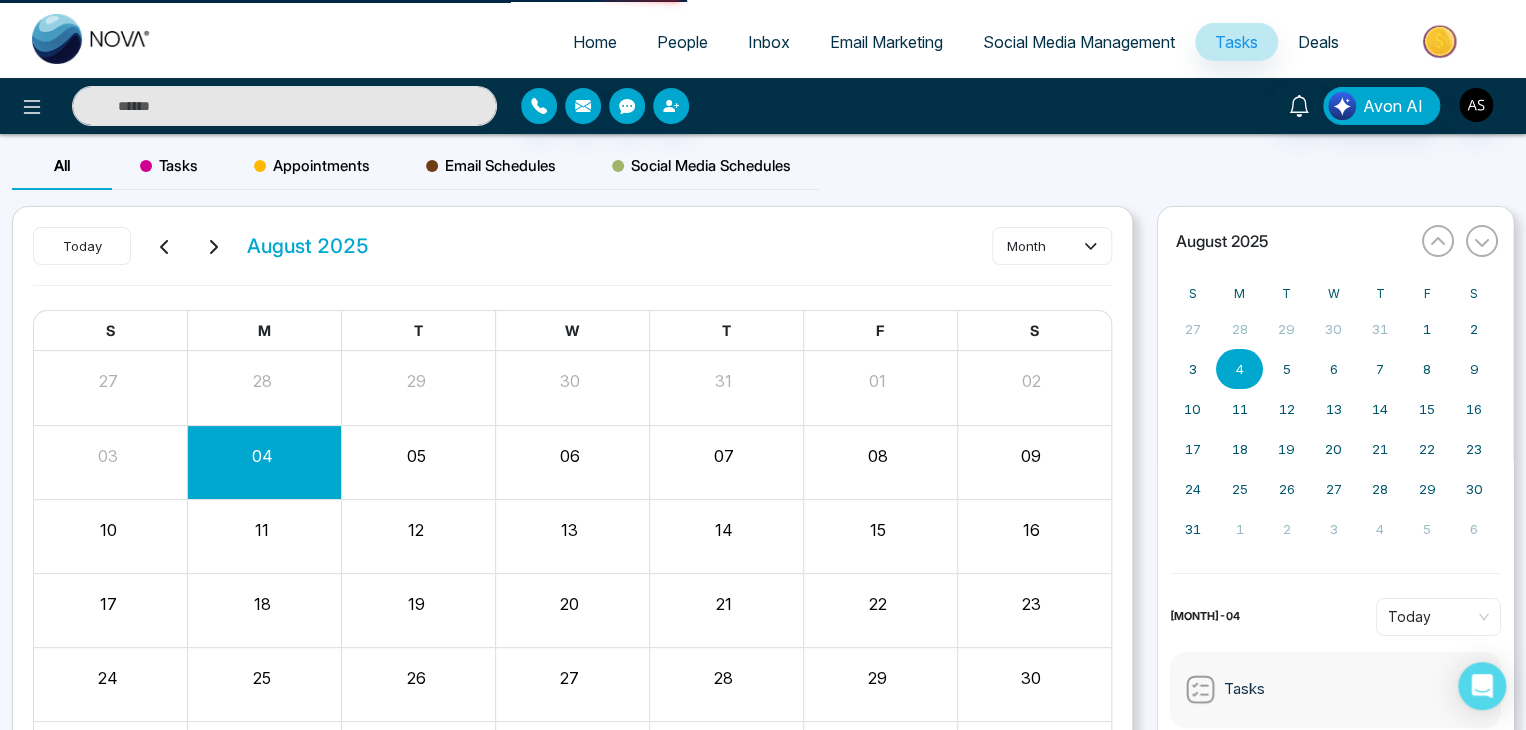 select on "*" 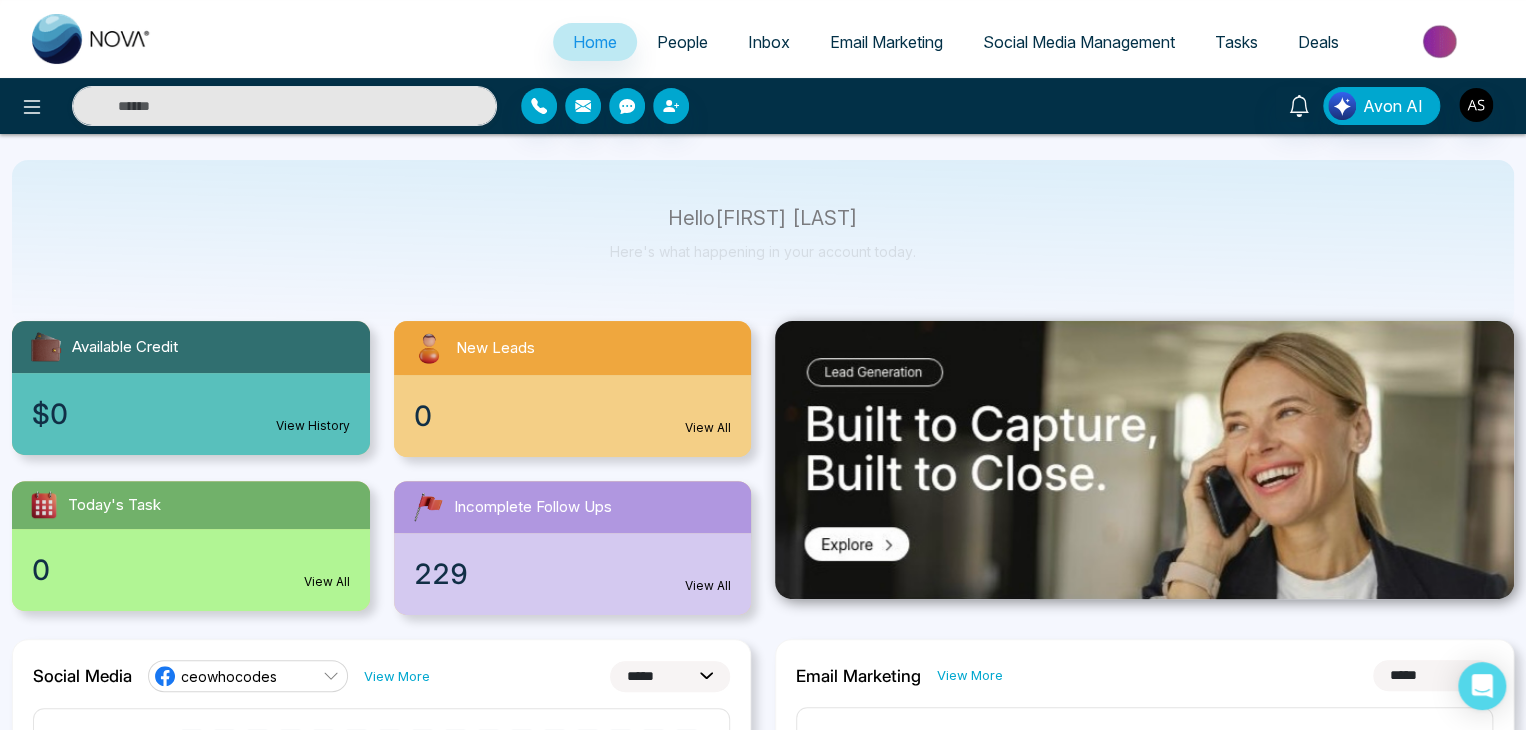 scroll, scrollTop: 0, scrollLeft: 0, axis: both 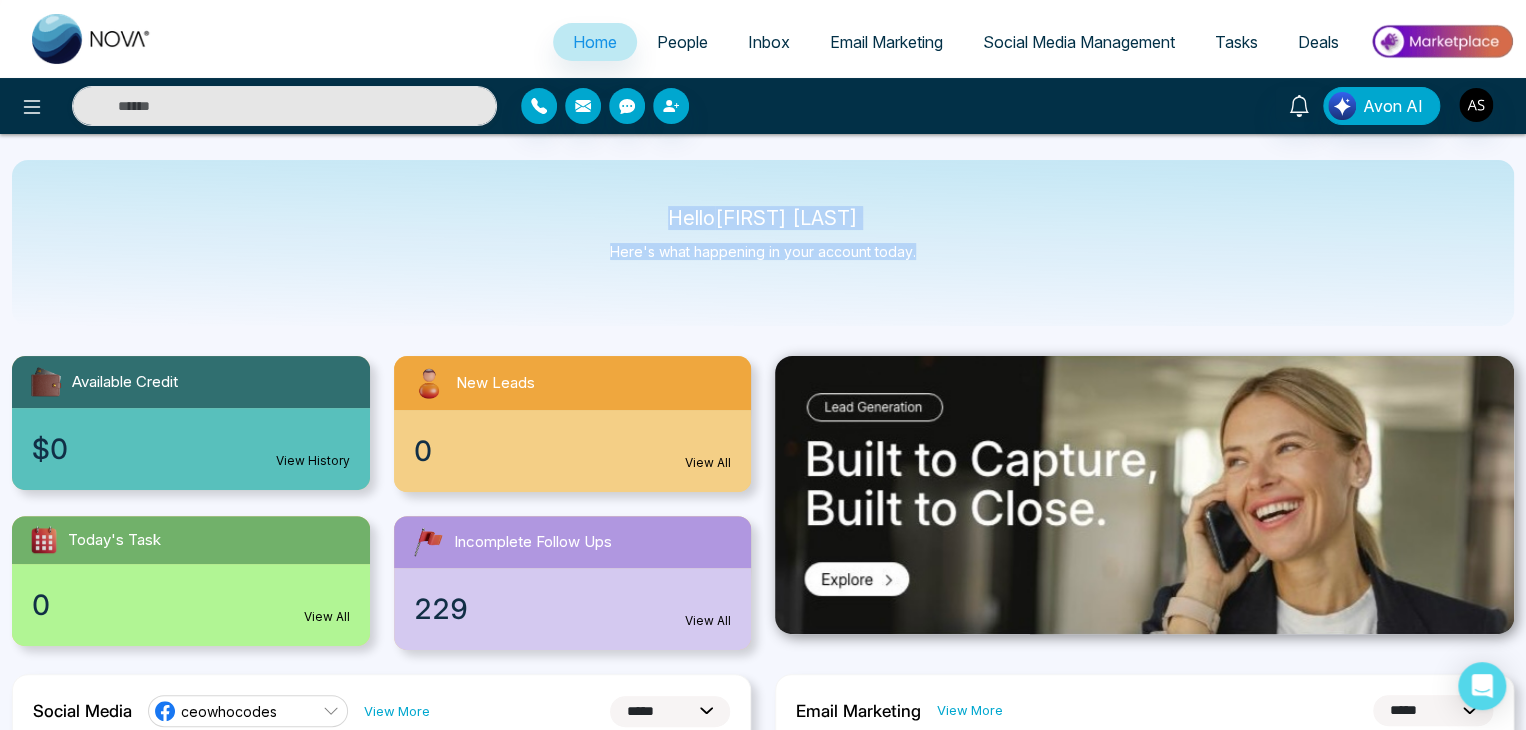 drag, startPoint x: 657, startPoint y: 209, endPoint x: 930, endPoint y: 249, distance: 275.91486 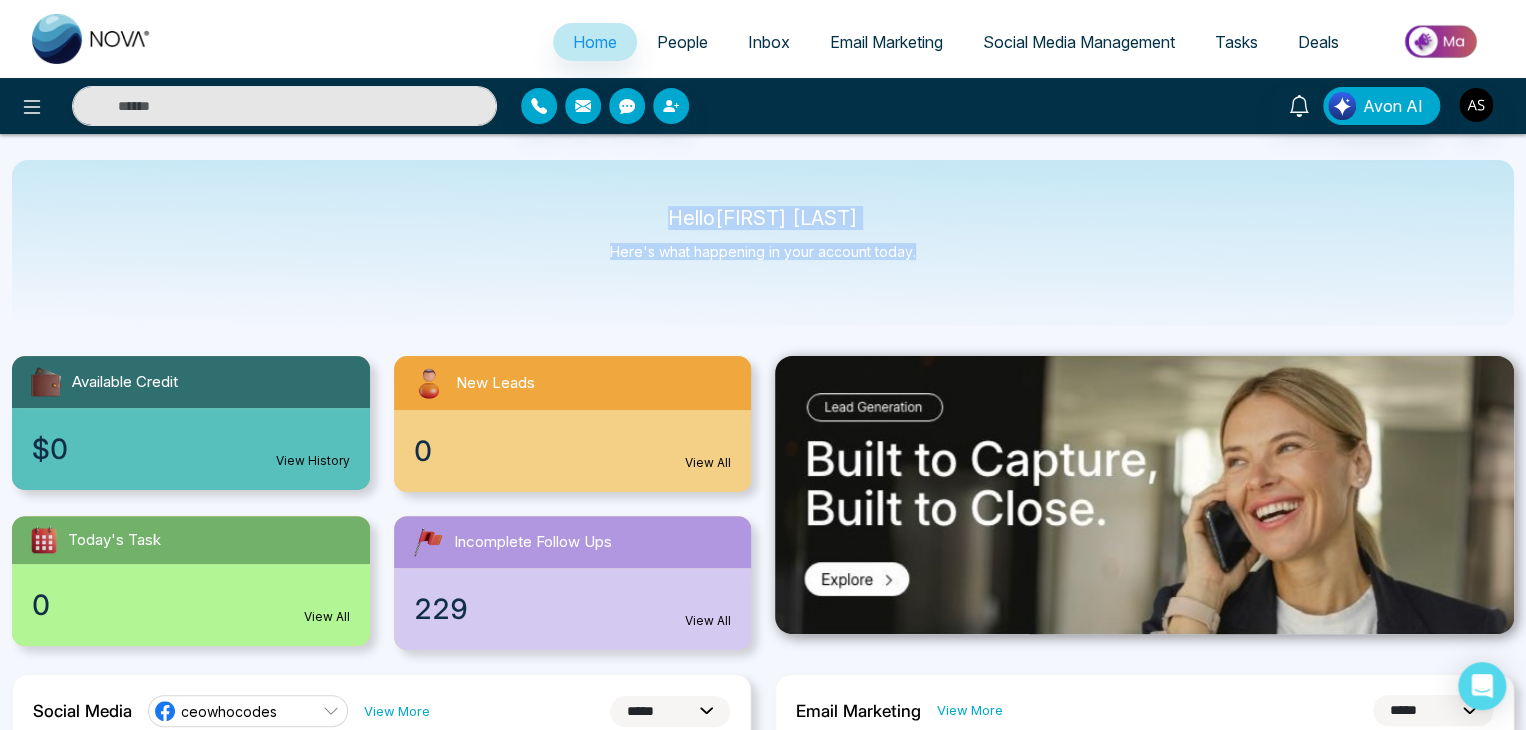 click on "Hello  [FIRST] [LAST] Here's what happening in your account today." at bounding box center (763, 243) 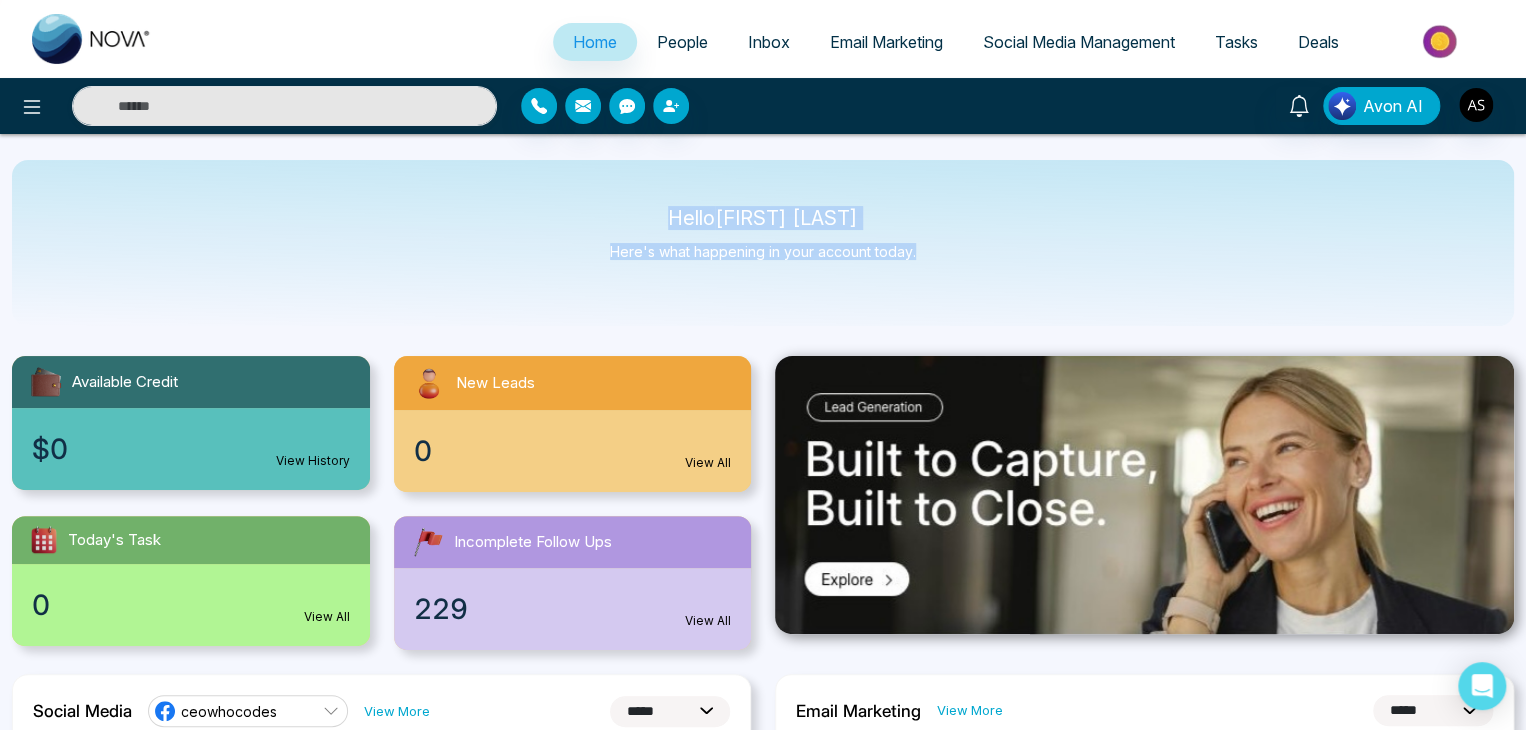 click on "Hello  [FIRST] [LAST] Here's what happening in your account today." at bounding box center (763, 243) 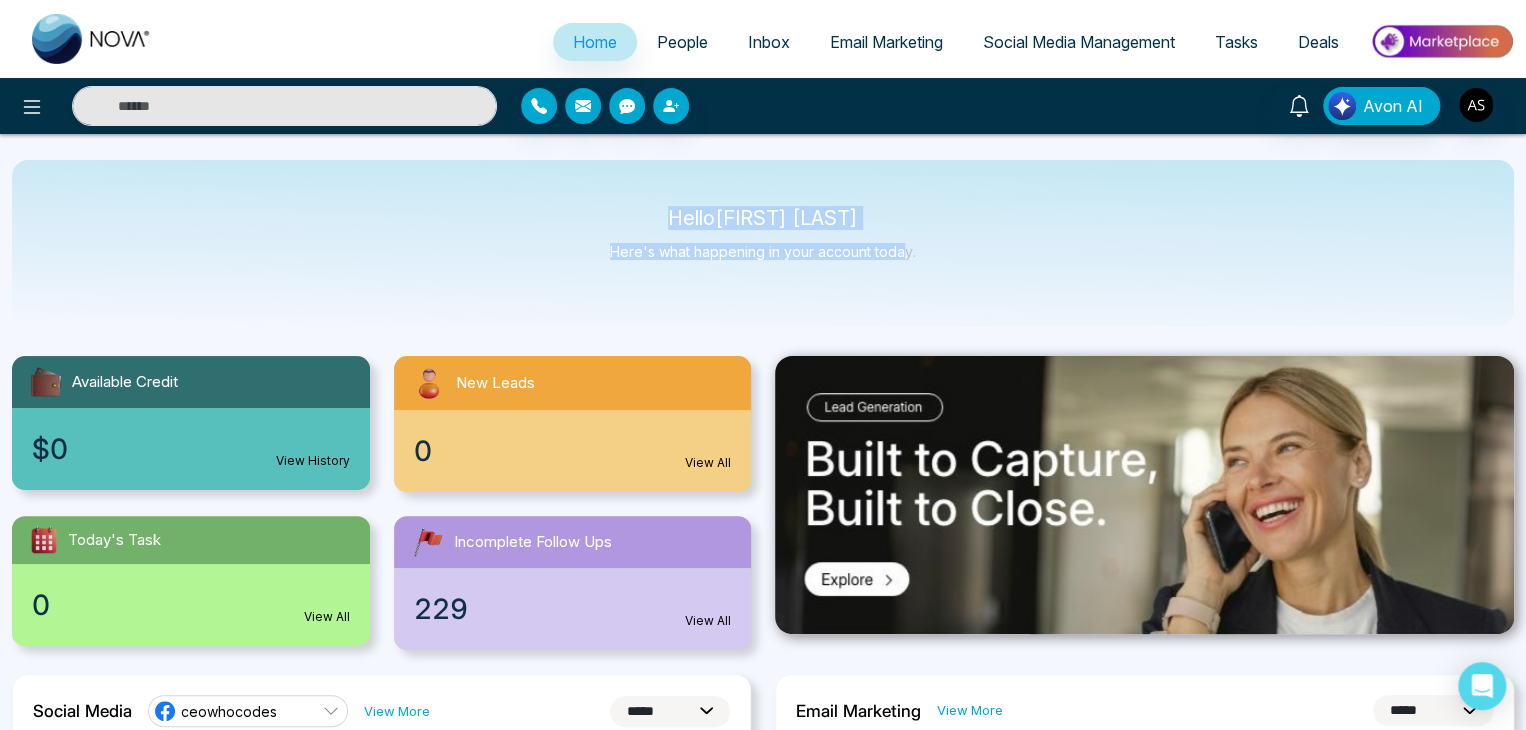 drag, startPoint x: 906, startPoint y: 254, endPoint x: 652, endPoint y: 212, distance: 257.44904 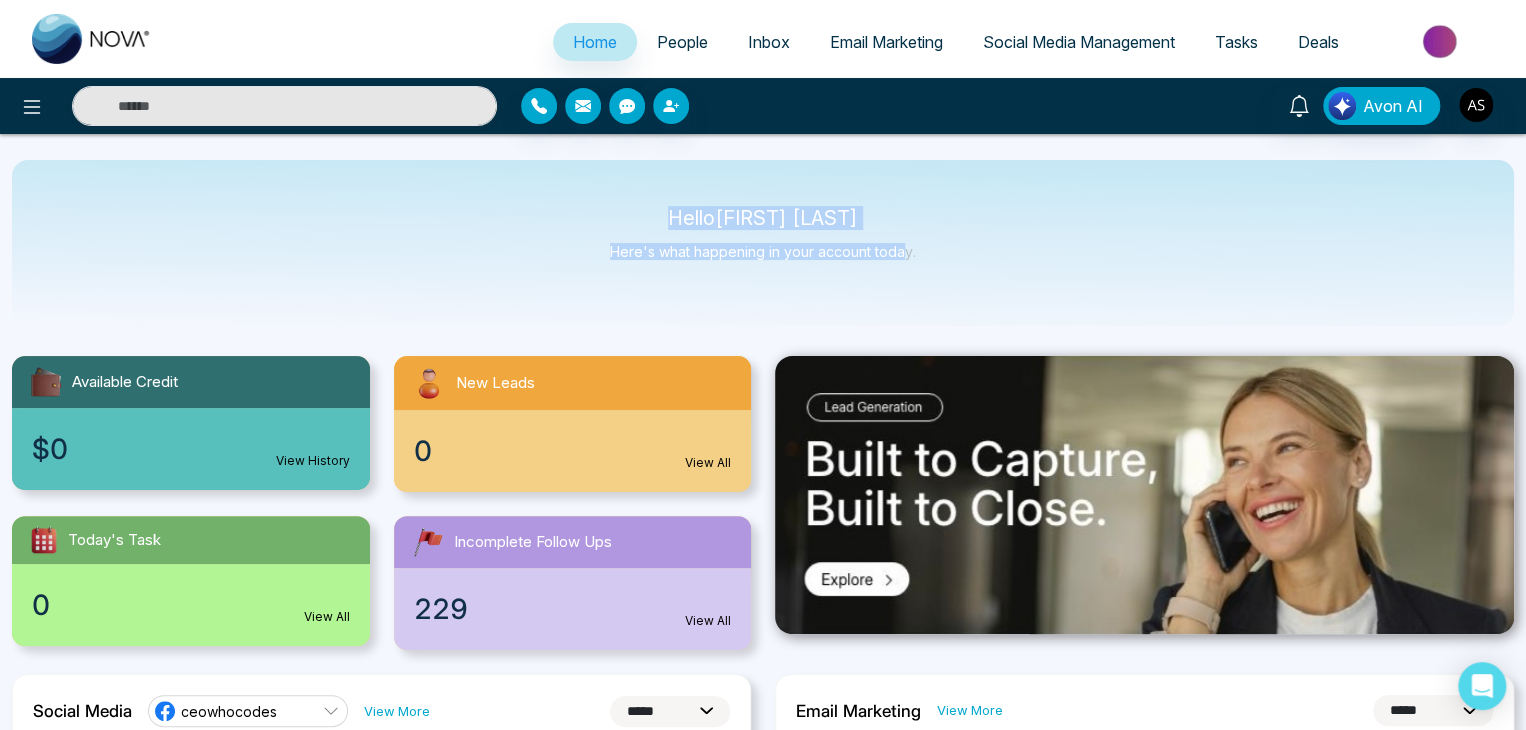 click on "Hello  [FIRST] [LAST] Here's what happening in your account today." at bounding box center (763, 243) 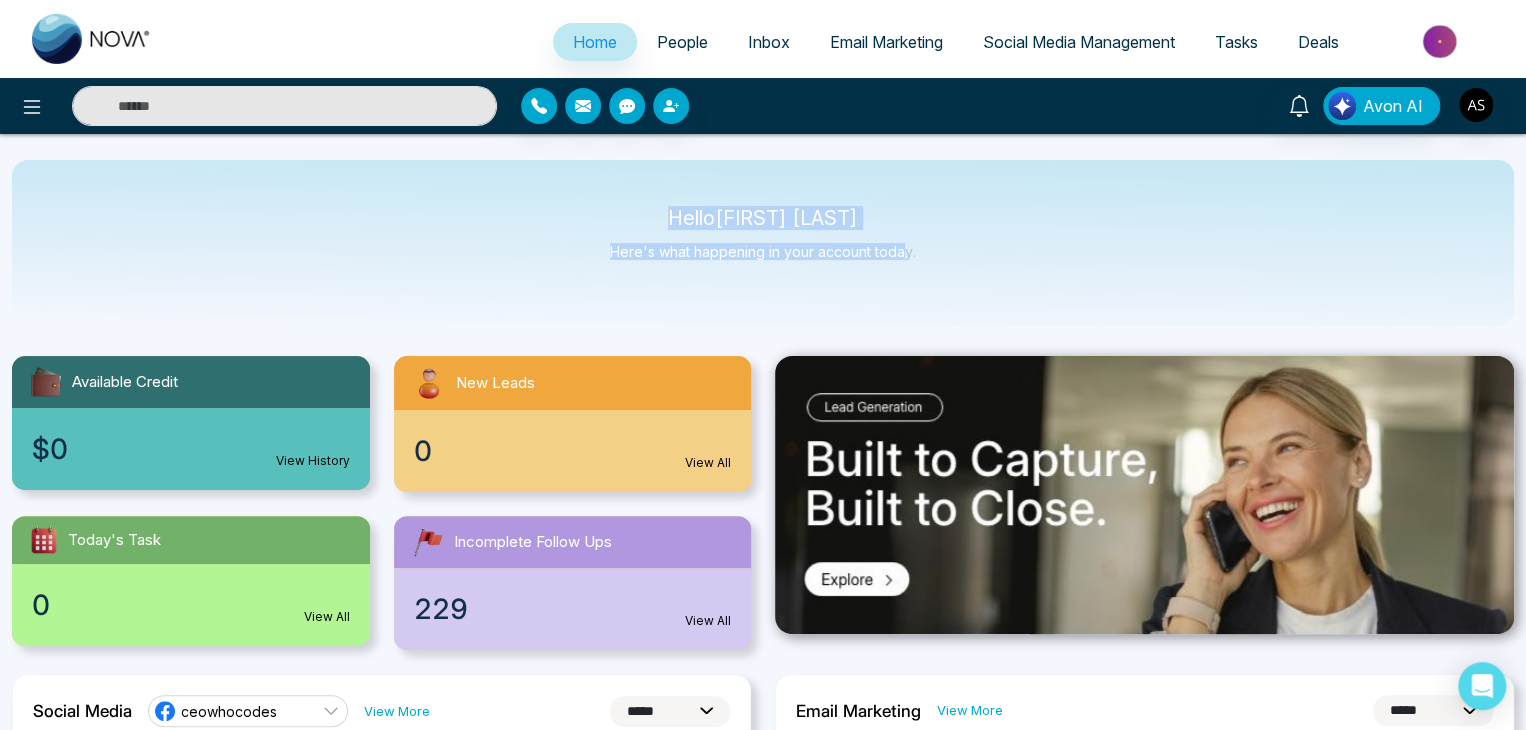 click on "Hello  [FIRST] [LAST] Here's what happening in your account today." at bounding box center (763, 243) 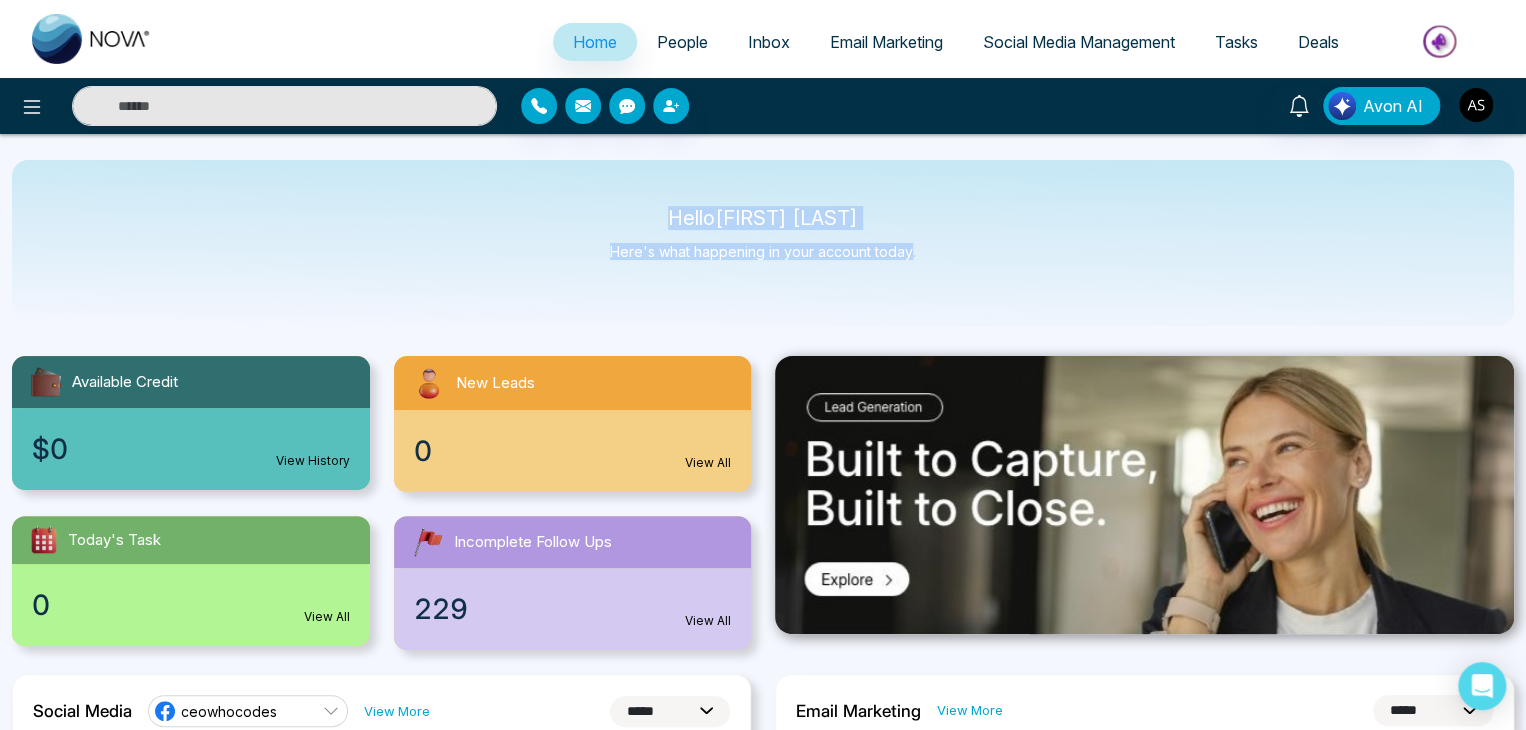 drag, startPoint x: 652, startPoint y: 209, endPoint x: 910, endPoint y: 252, distance: 261.55878 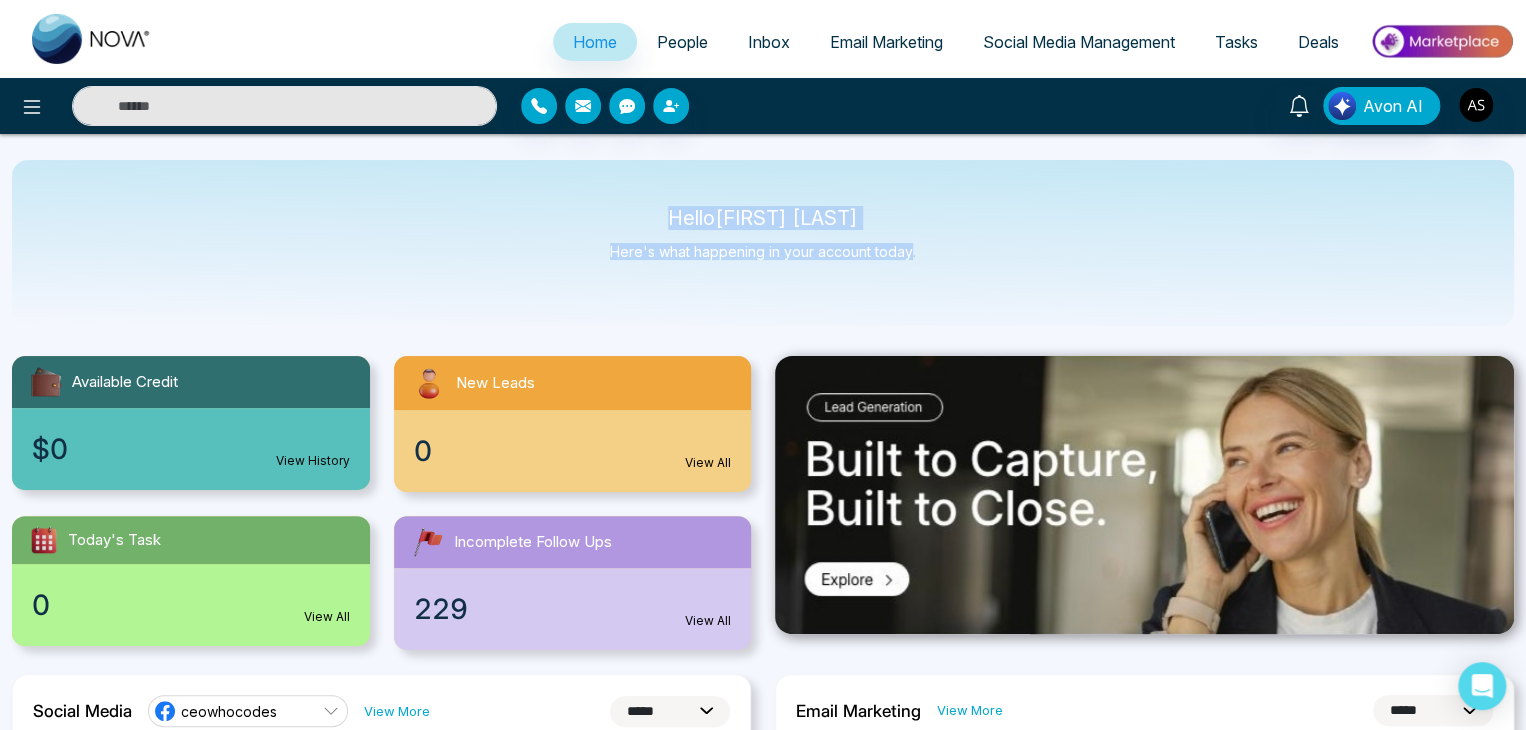 click on "Hello  [FIRST] [LAST] Here's what happening in your account today." at bounding box center (763, 243) 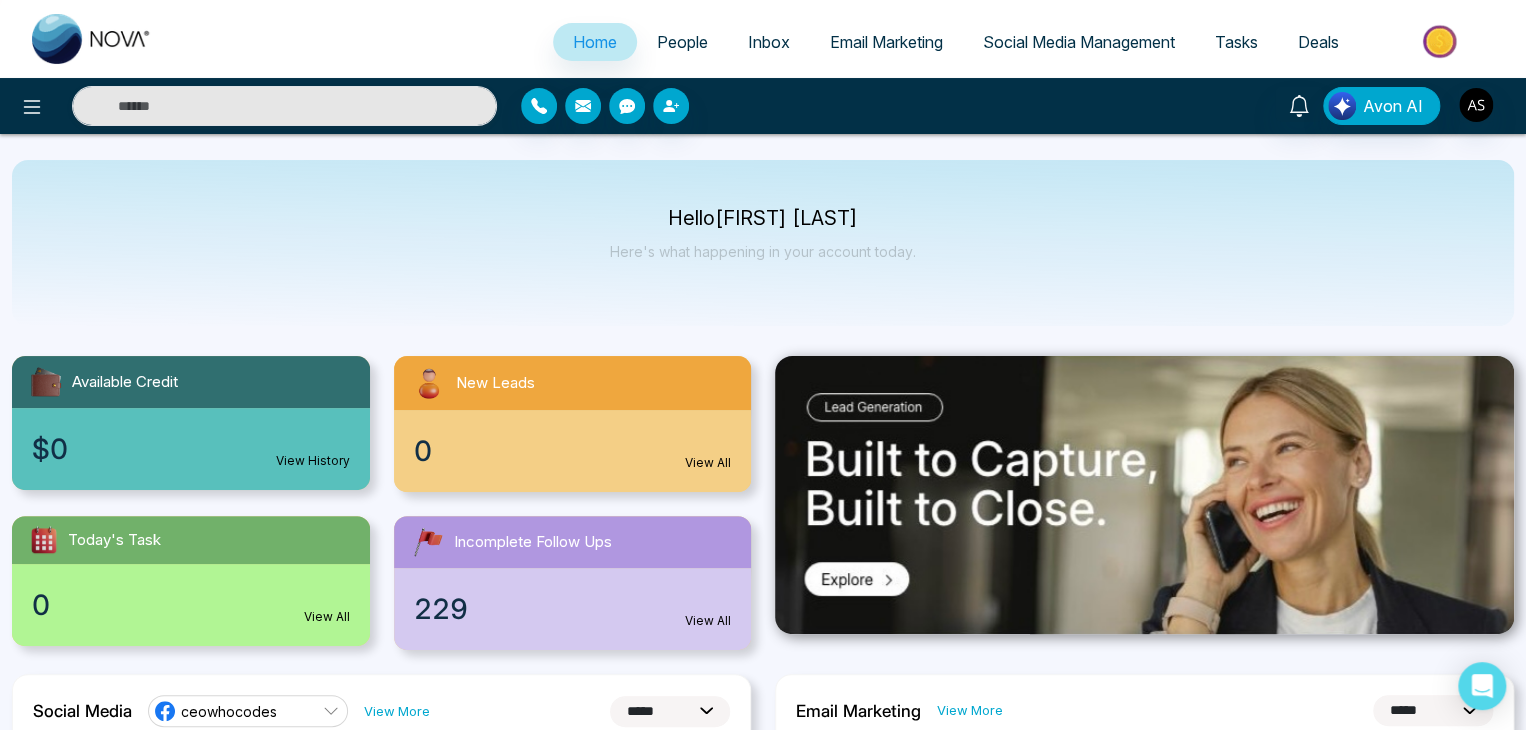 click on "Hello  [FIRST] [LAST] Here's what happening in your account today." at bounding box center [763, 243] 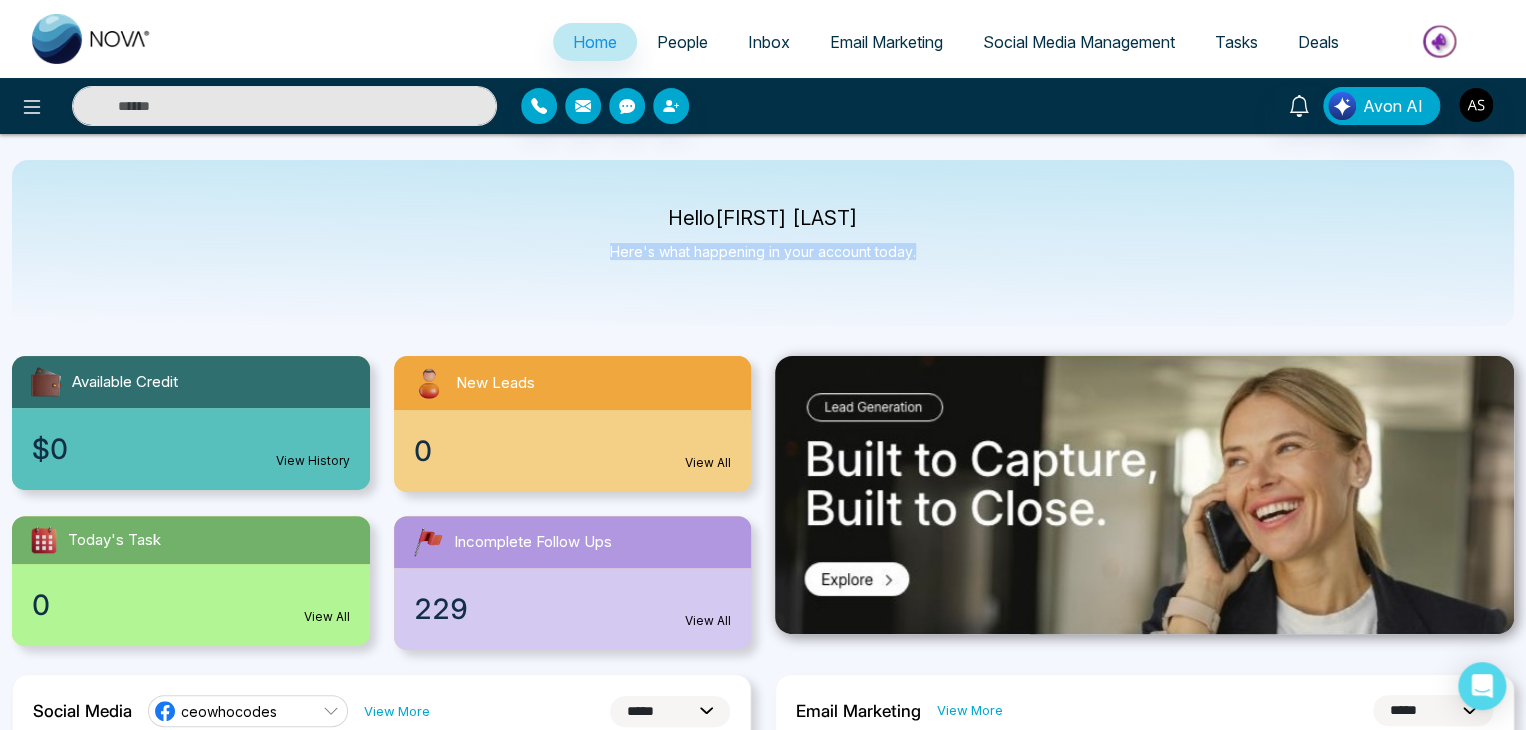 drag, startPoint x: 914, startPoint y: 249, endPoint x: 605, endPoint y: 241, distance: 309.10355 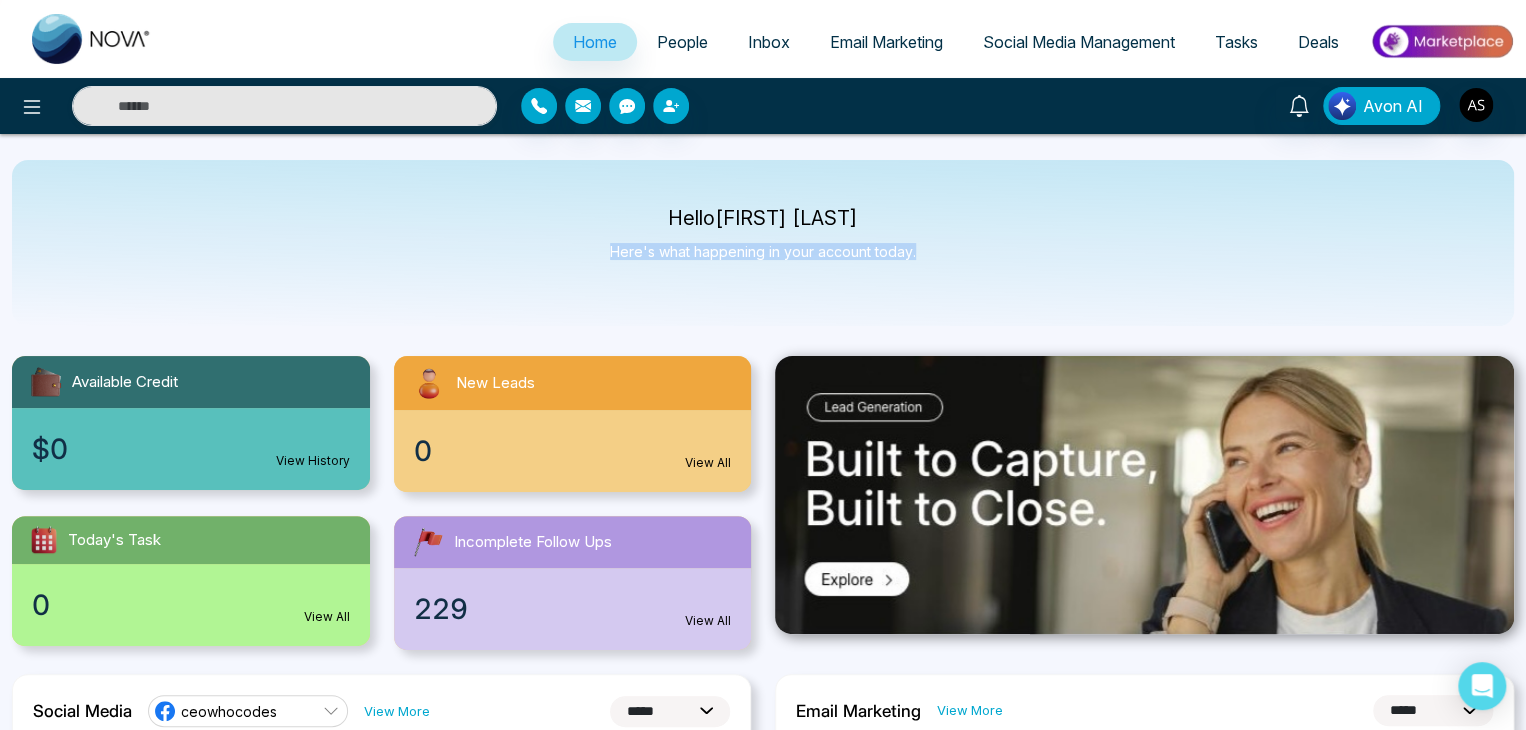 click on "Hello  [FIRST] [LAST] Here's what happening in your account today." at bounding box center (763, 243) 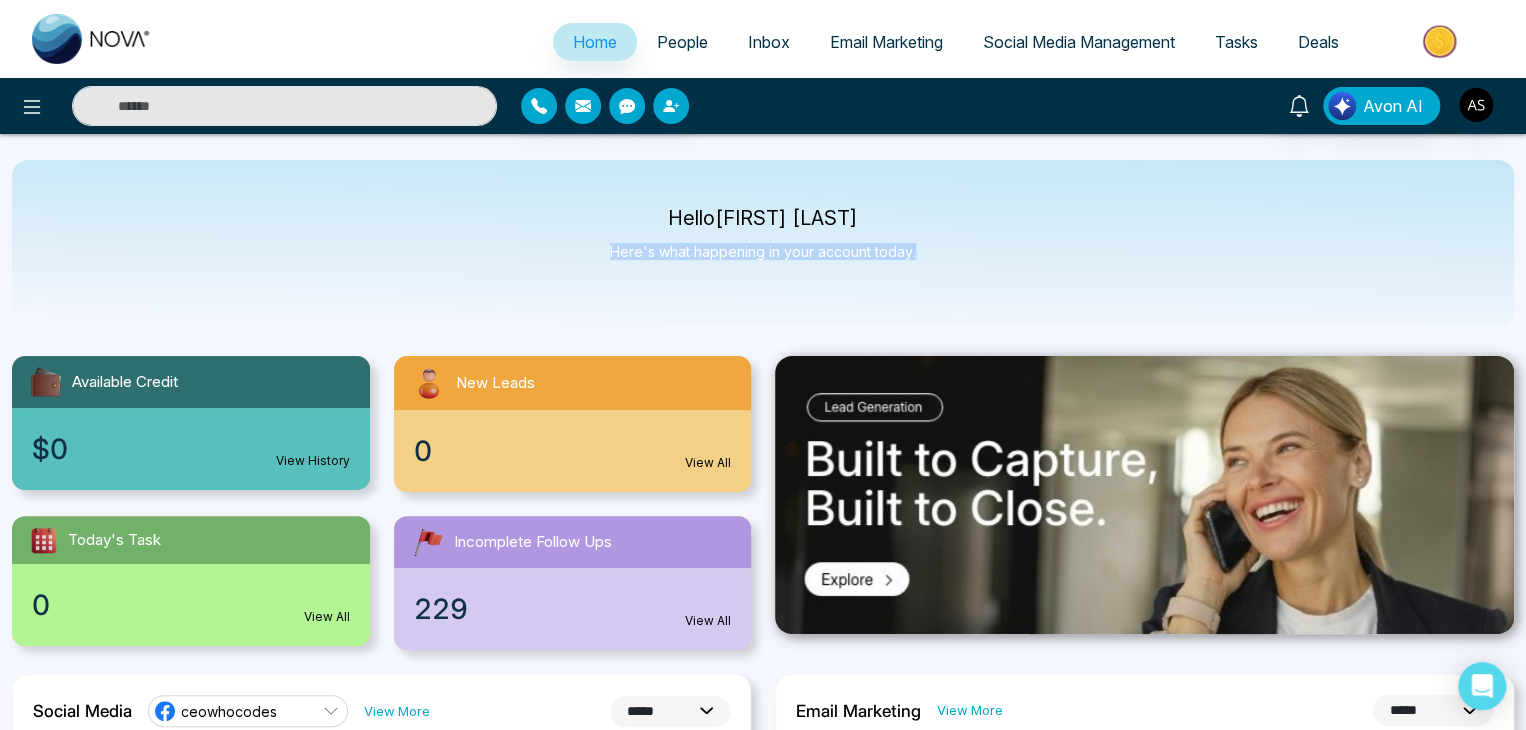 click on "Hello  [FIRST] [LAST] Here's what happening in your account today." at bounding box center [763, 243] 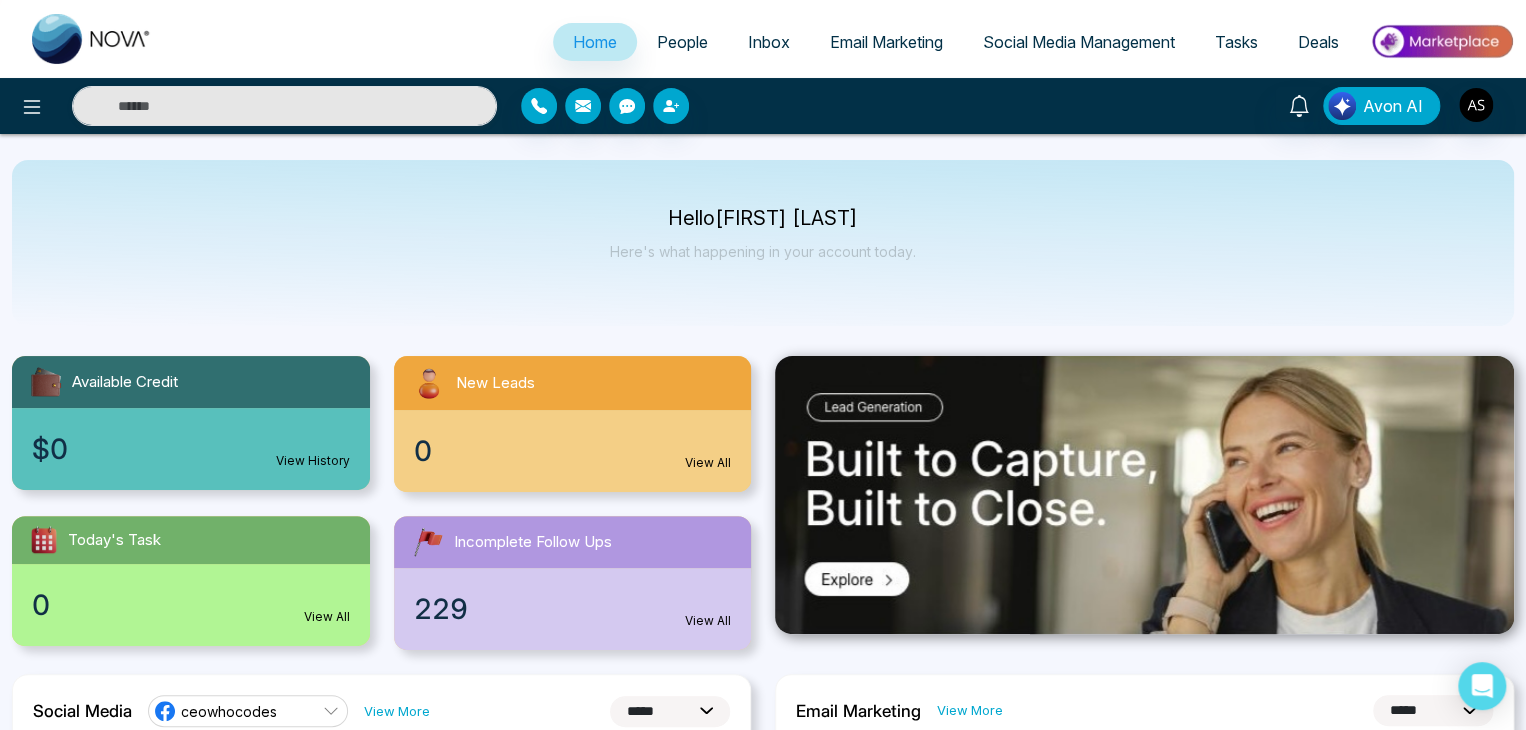click on "Hello  [FIRST] [LAST] Here's what happening in your account today." at bounding box center [763, 243] 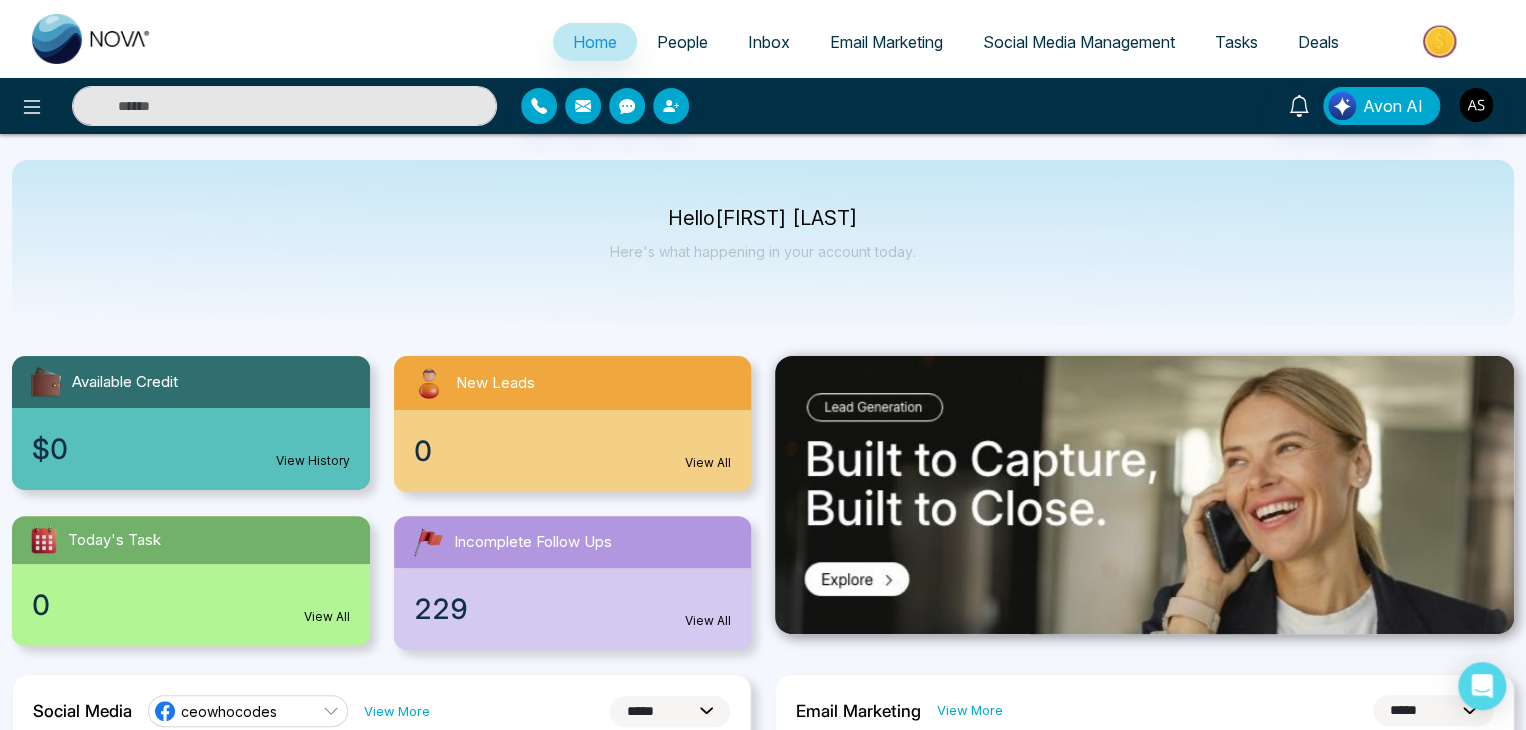 click on "Hello  [FIRST] [LAST] Here's what happening in your account today." at bounding box center [763, 243] 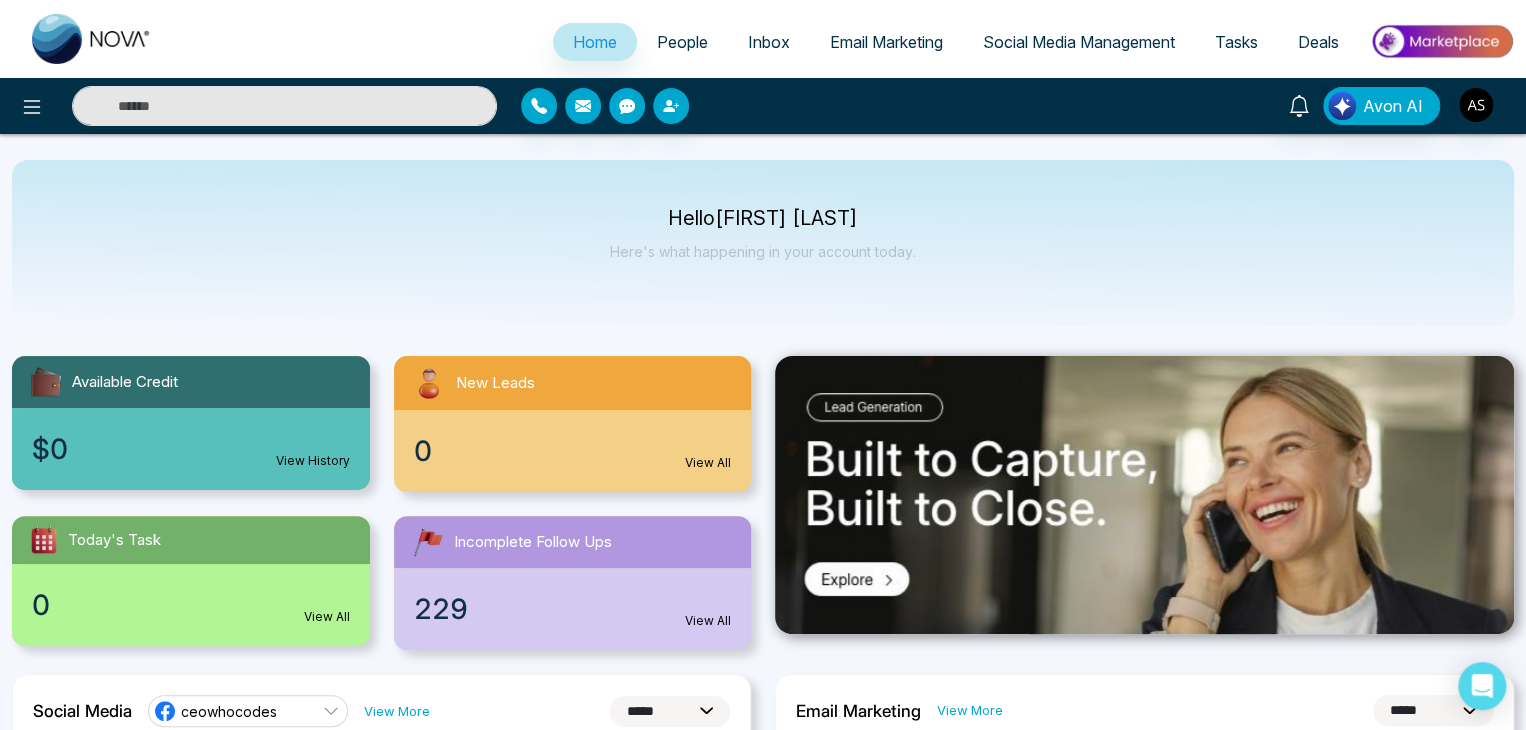 click on "Here's what happening in your account today." at bounding box center [763, 251] 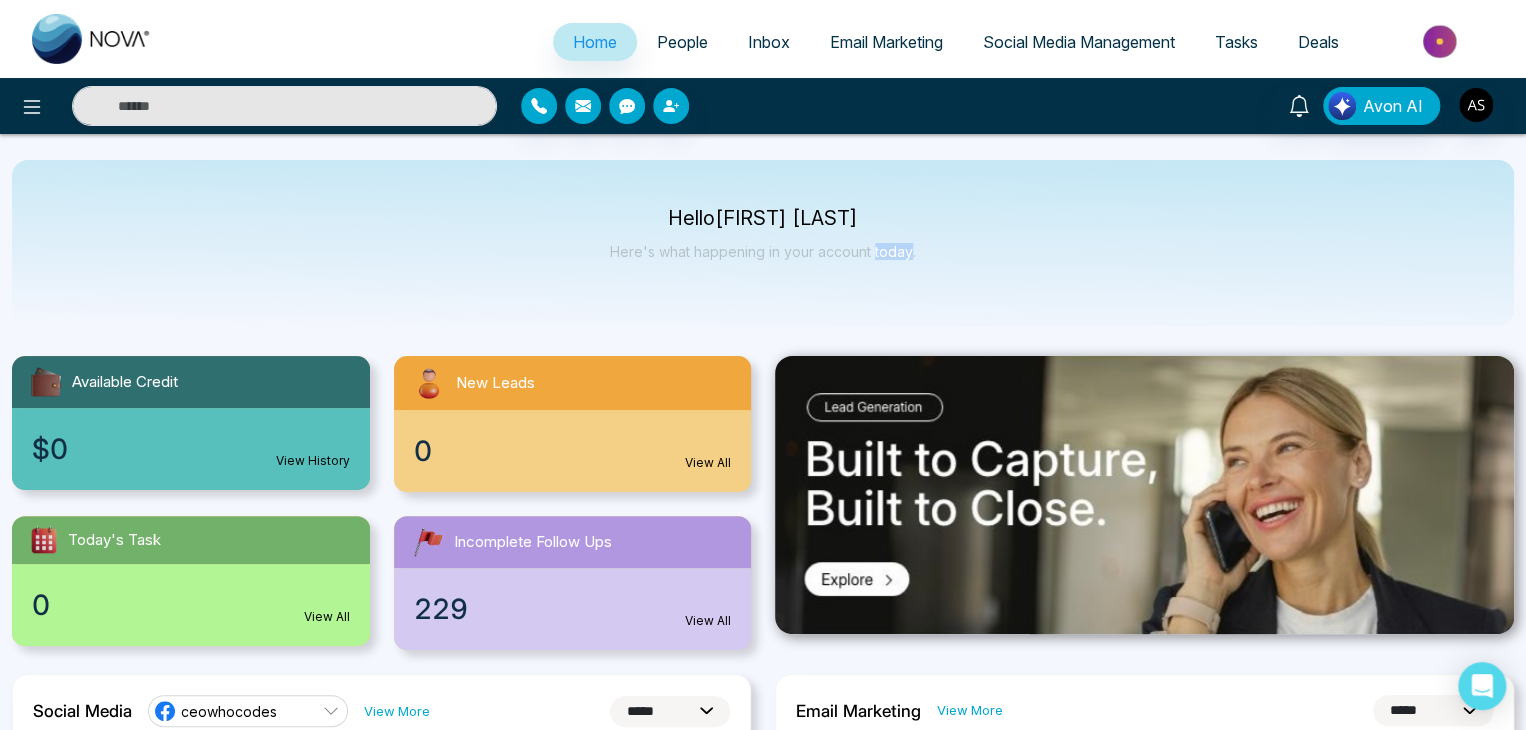 click on "Here's what happening in your account today." at bounding box center (763, 251) 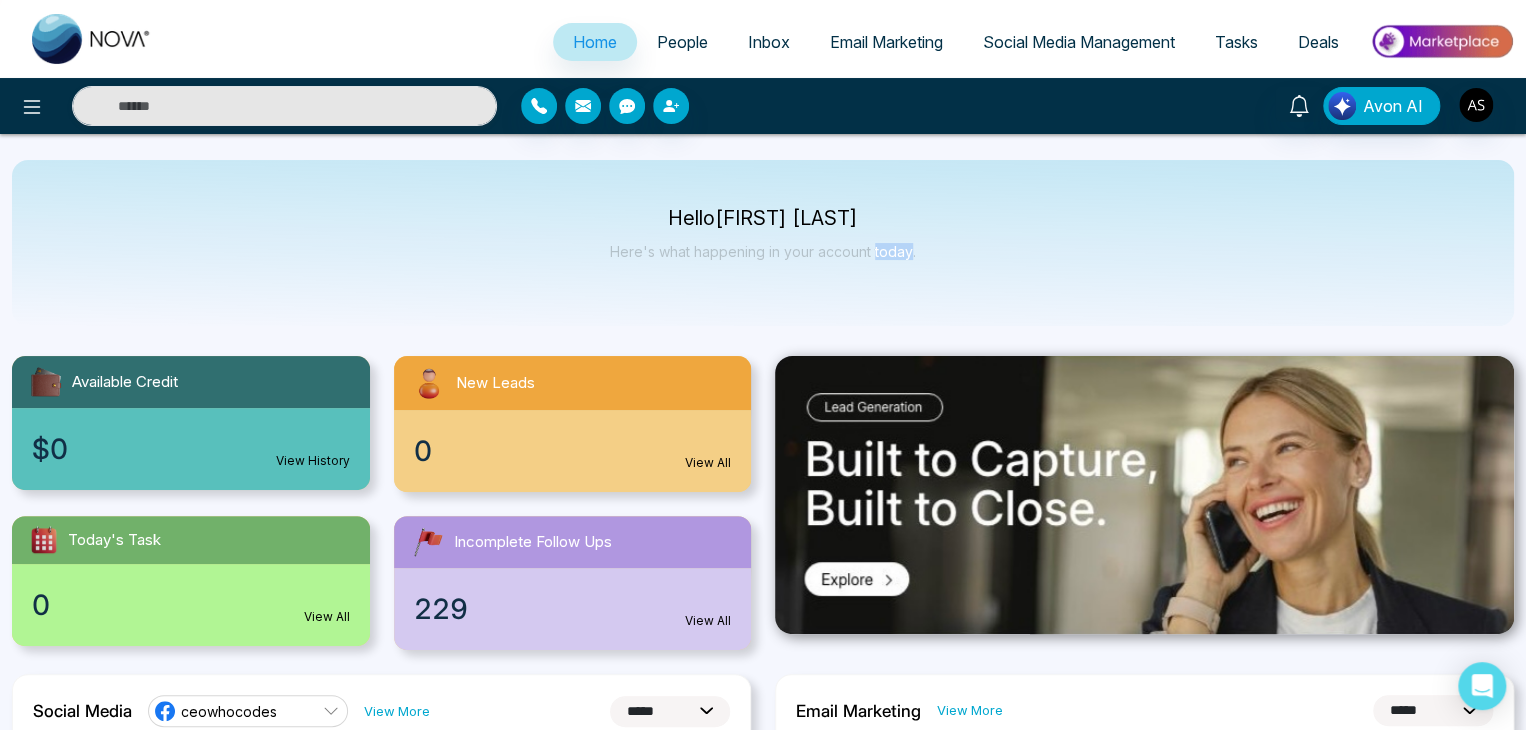 drag, startPoint x: 1010, startPoint y: 245, endPoint x: 1075, endPoint y: 212, distance: 72.89719 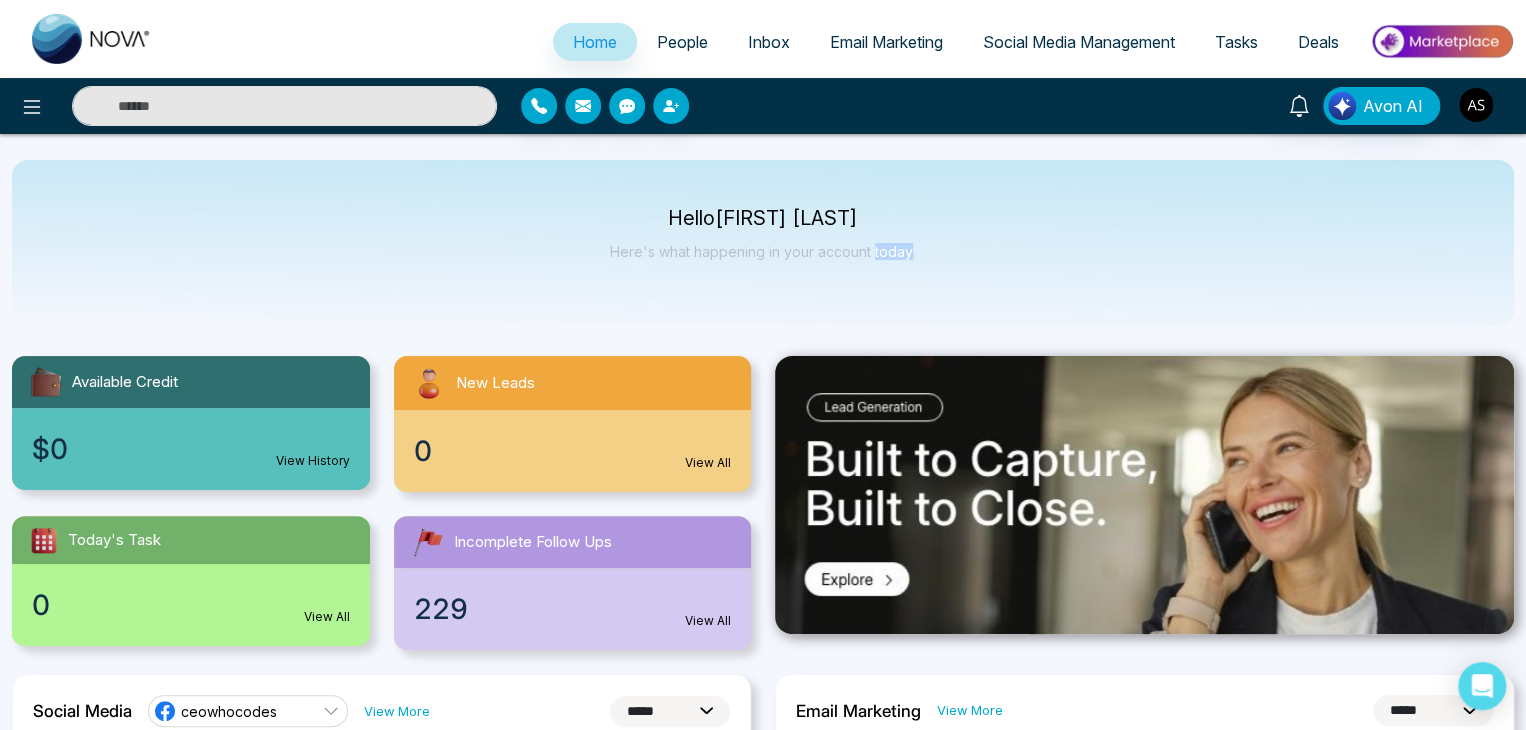 click on "Hello  [FIRST] [LAST] Here's what happening in your account today." at bounding box center [763, 243] 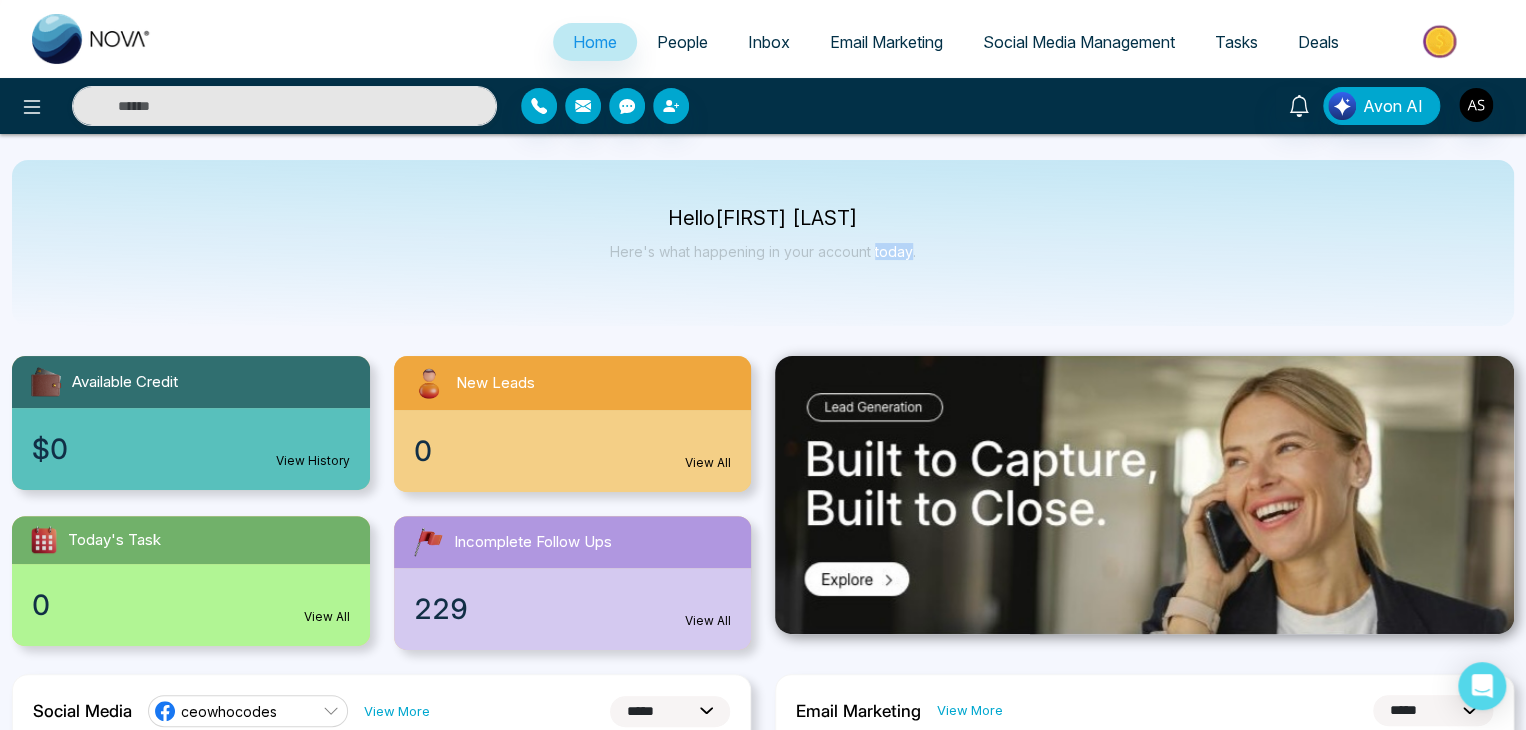 click on "Here's what happening in your account today." at bounding box center (763, 251) 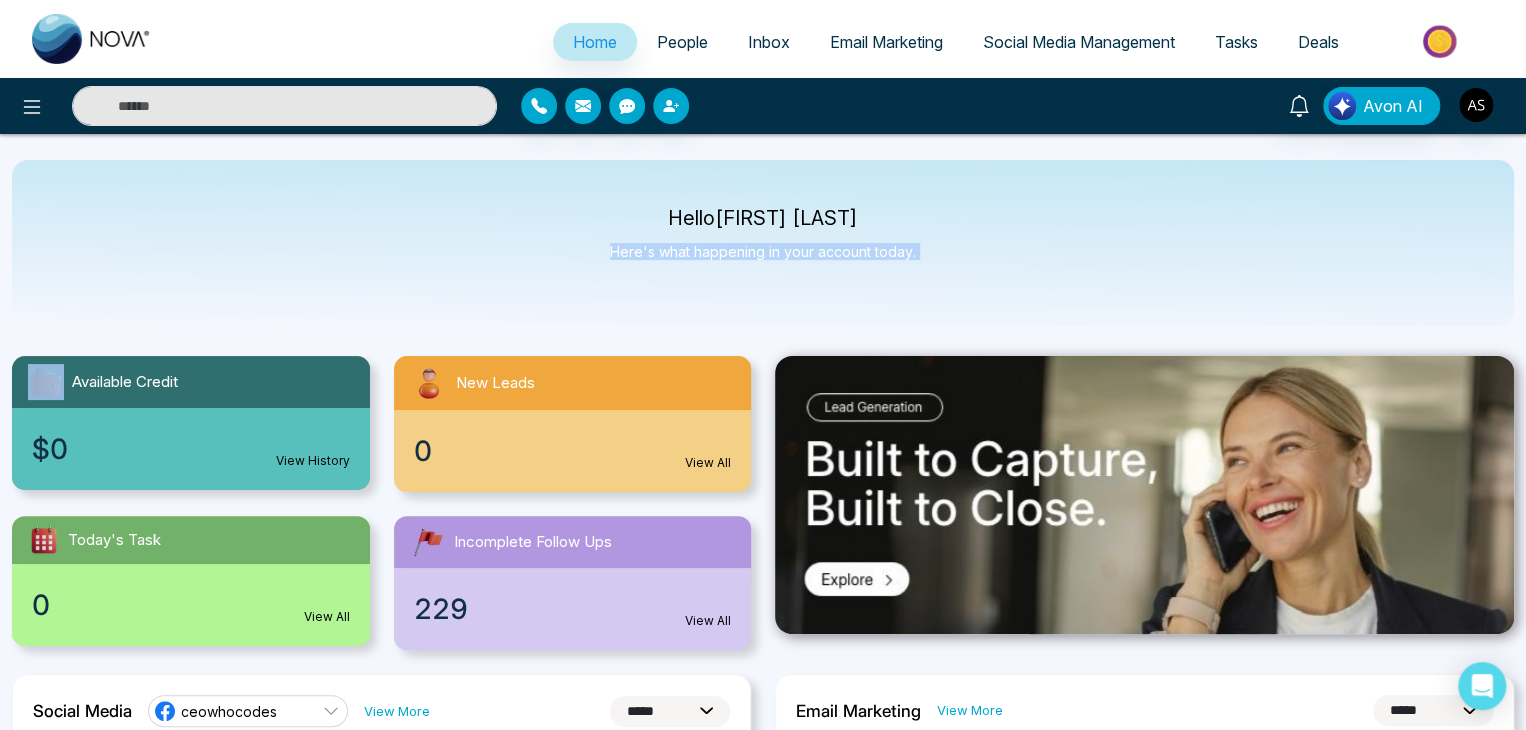 click on "Here's what happening in your account today." at bounding box center [763, 251] 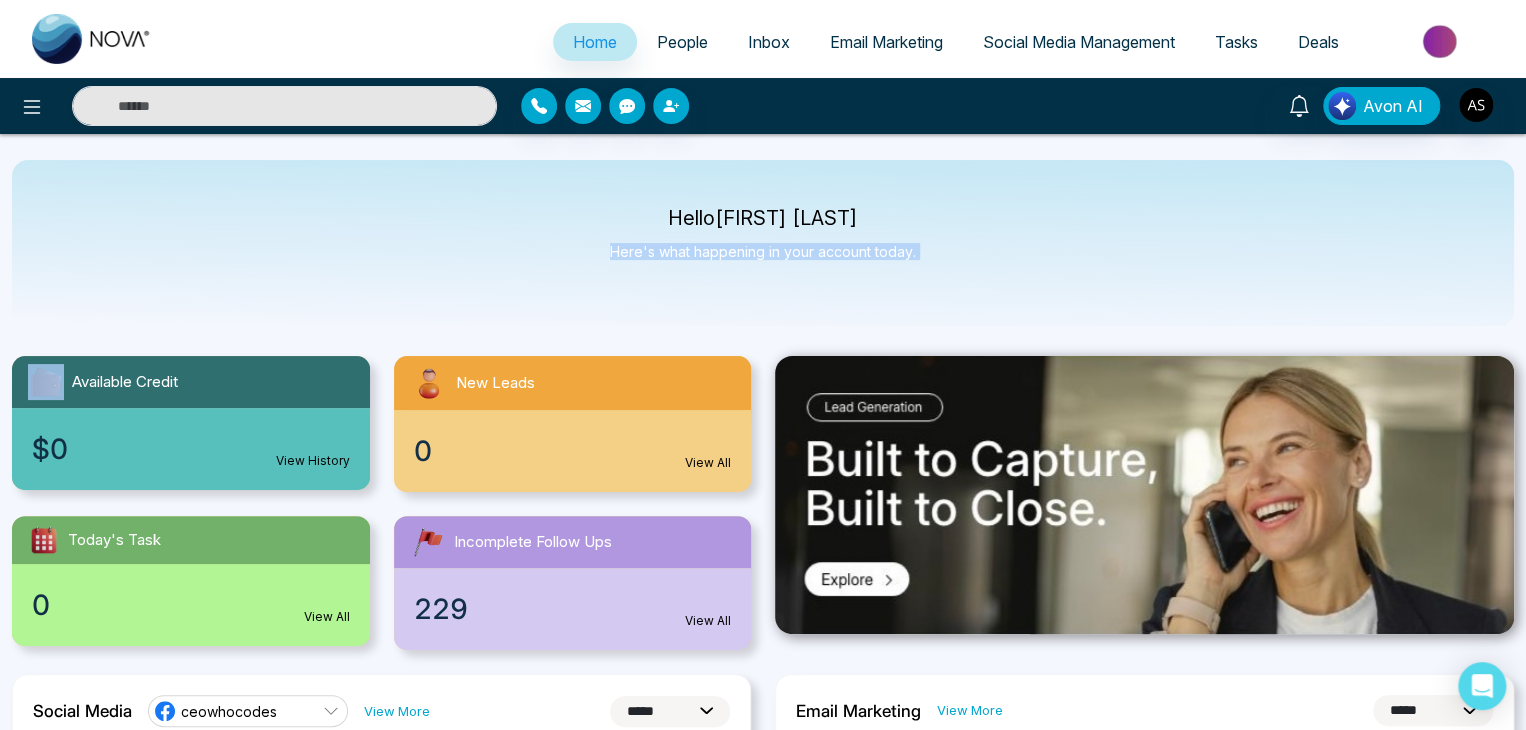 click on "Hello  [FIRST] [LAST] Here's what happening in your account today." at bounding box center (763, 243) 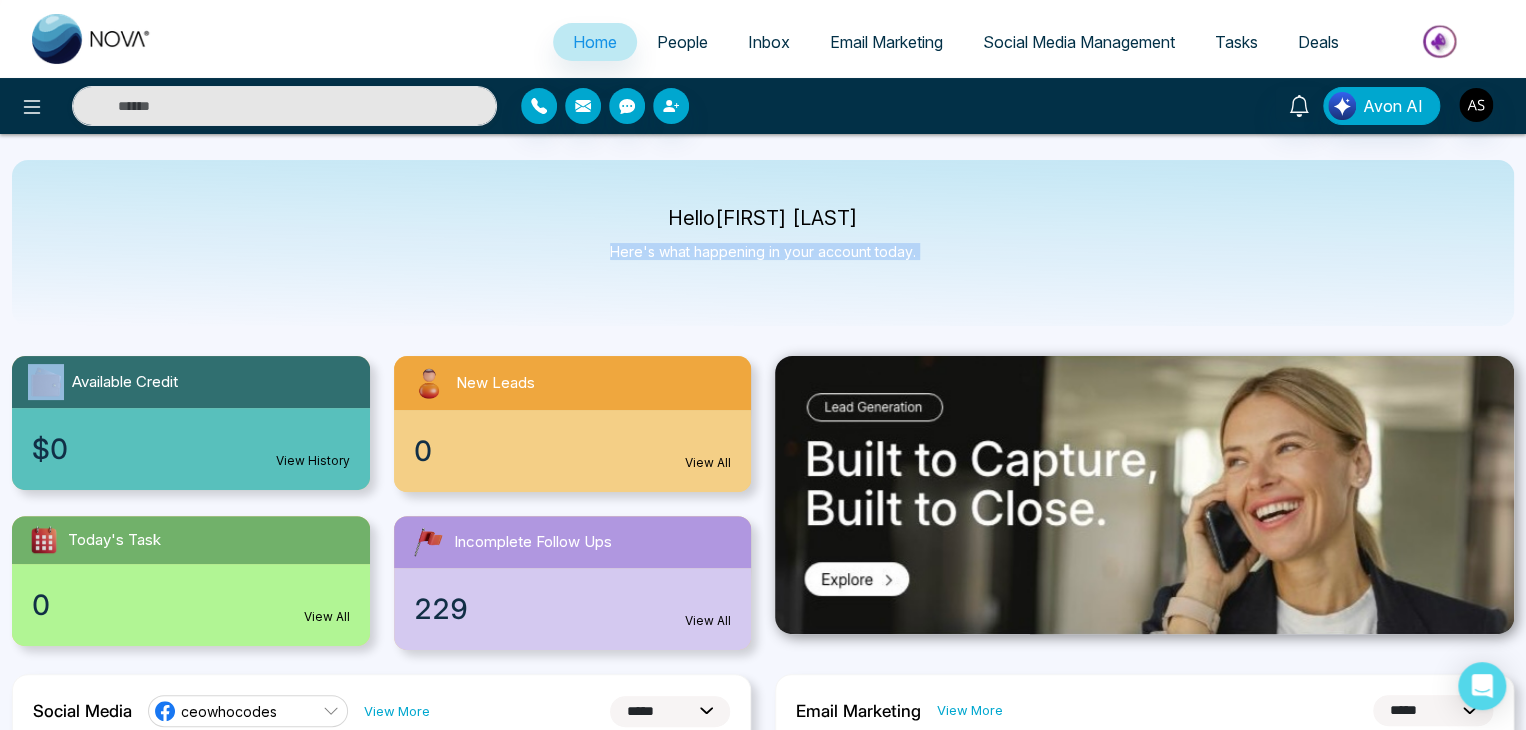 drag, startPoint x: 880, startPoint y: 226, endPoint x: 657, endPoint y: 204, distance: 224.08258 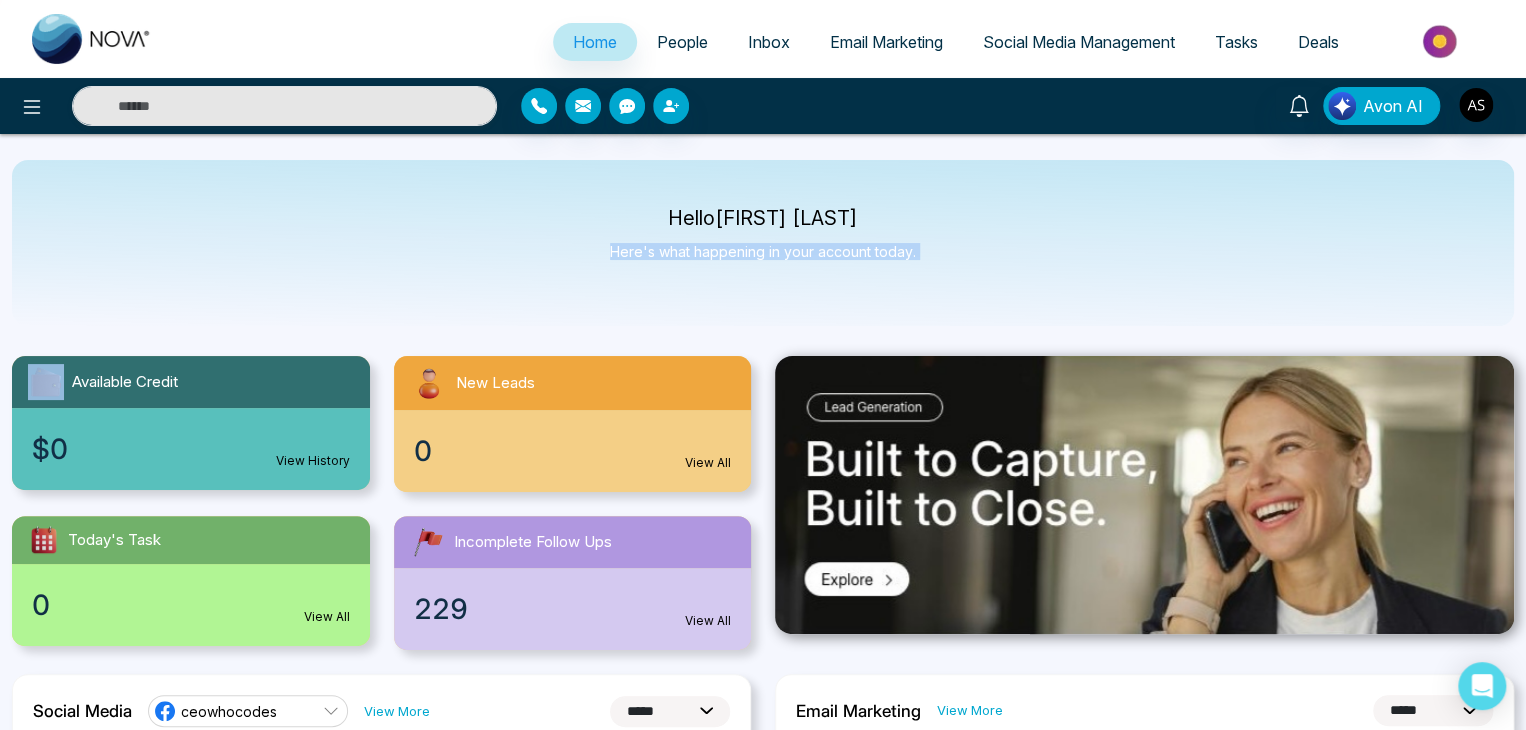 click on "Hello  [FIRST] [LAST] Here's what happening in your account today." at bounding box center (763, 243) 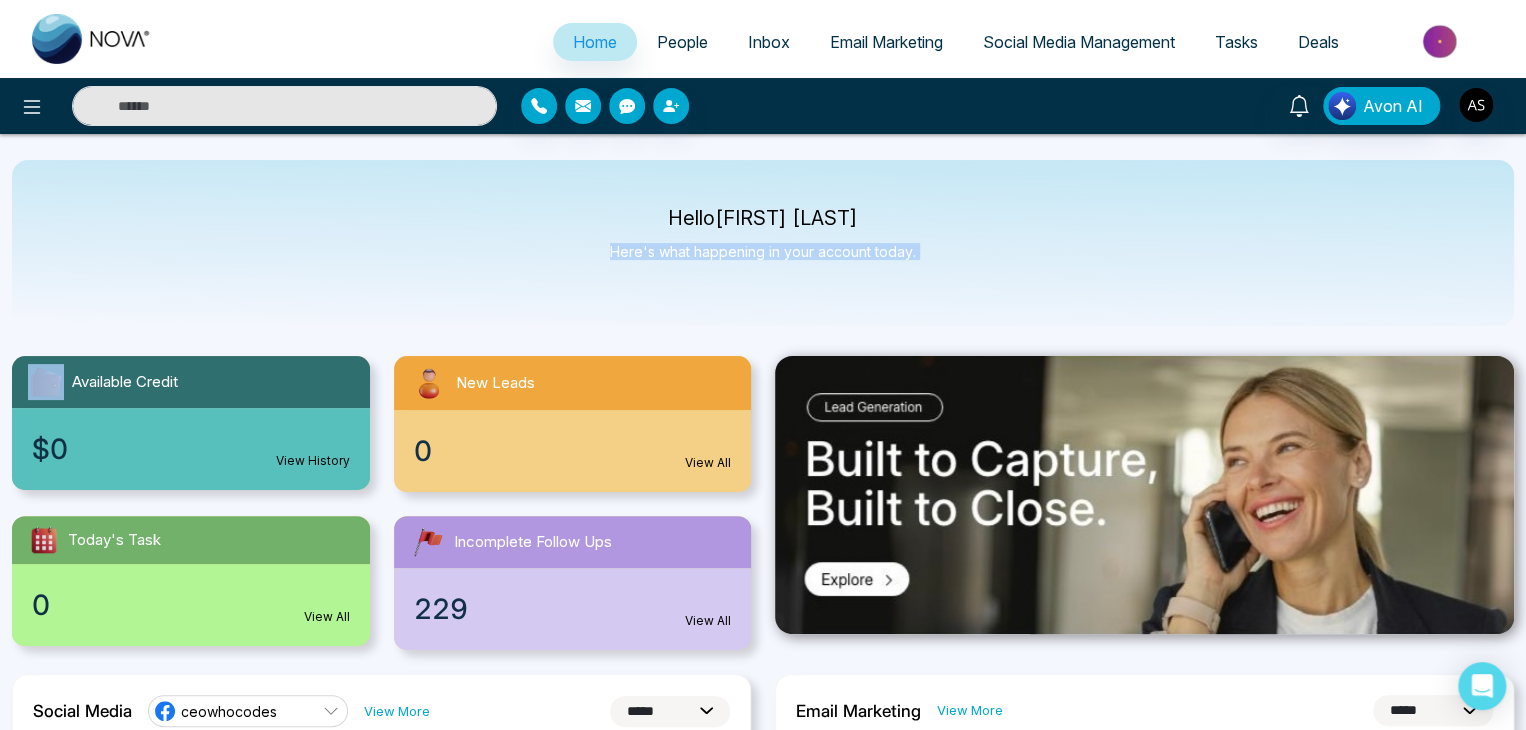 click on "Hello  [FIRST] [LAST]" at bounding box center [763, 218] 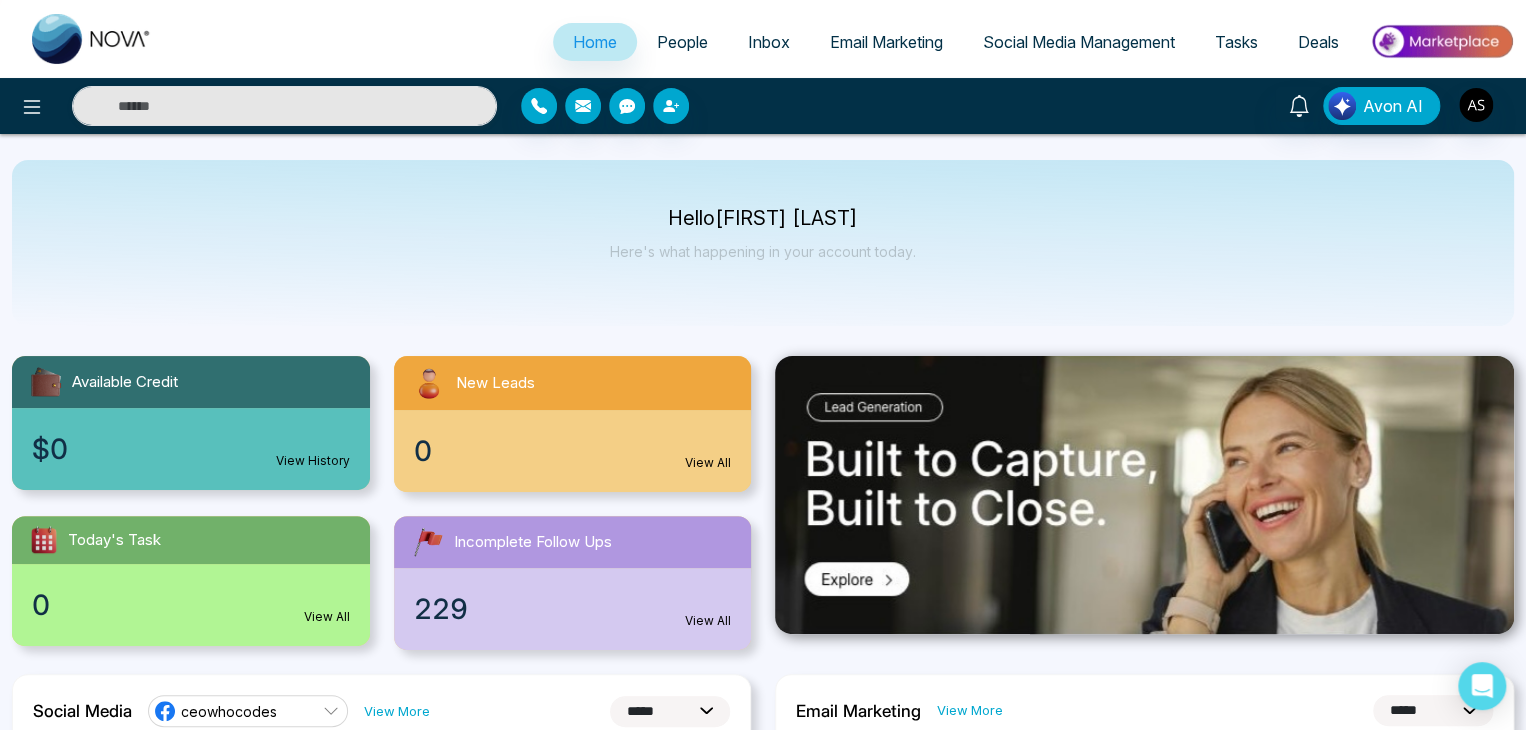 drag, startPoint x: 884, startPoint y: 217, endPoint x: 641, endPoint y: 215, distance: 243.00822 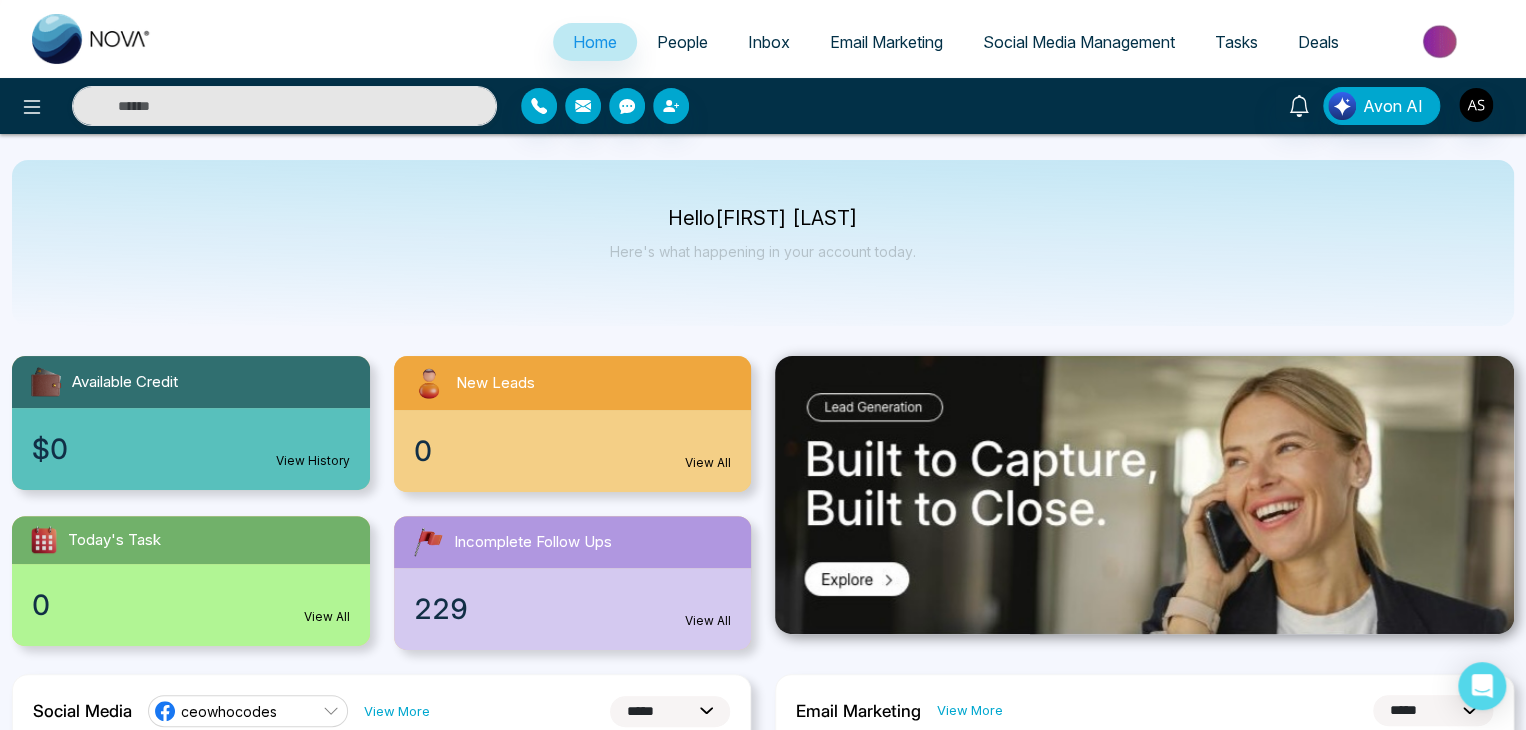 click on "Hello  [FIRST] [LAST]" at bounding box center [763, 218] 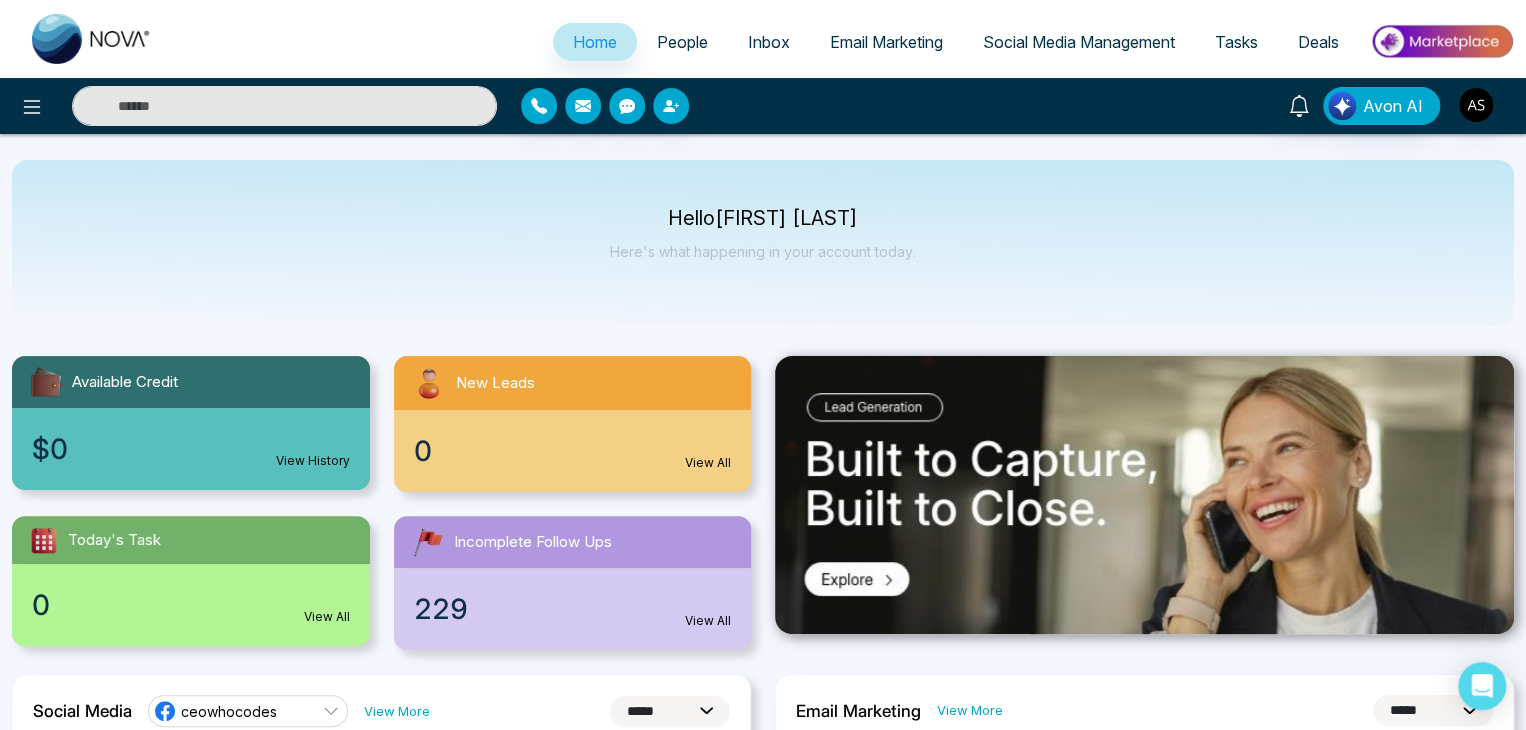 click on "Hello  [FIRST] [LAST] Here's what happening in your account today." at bounding box center [763, 243] 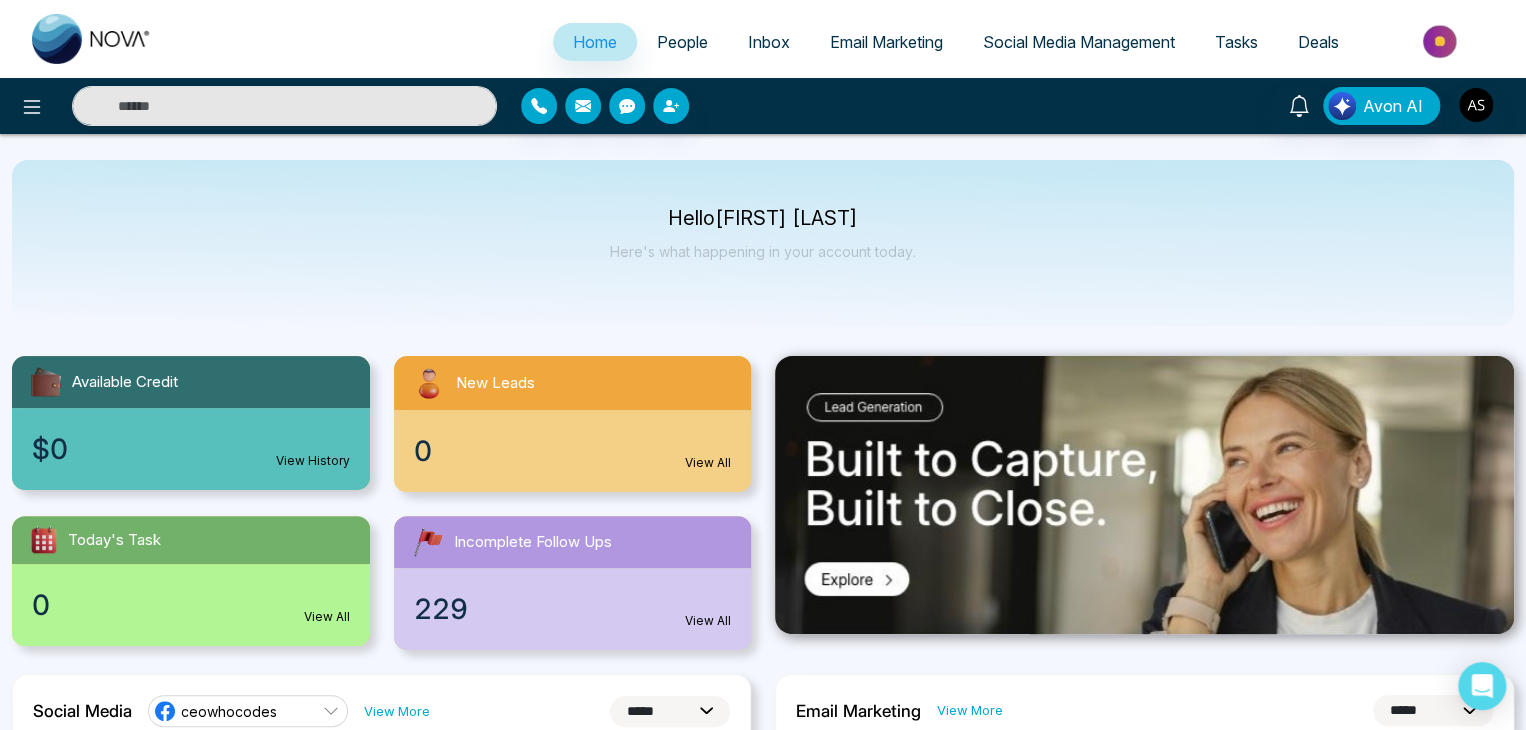 drag, startPoint x: 871, startPoint y: 218, endPoint x: 711, endPoint y: 209, distance: 160.25293 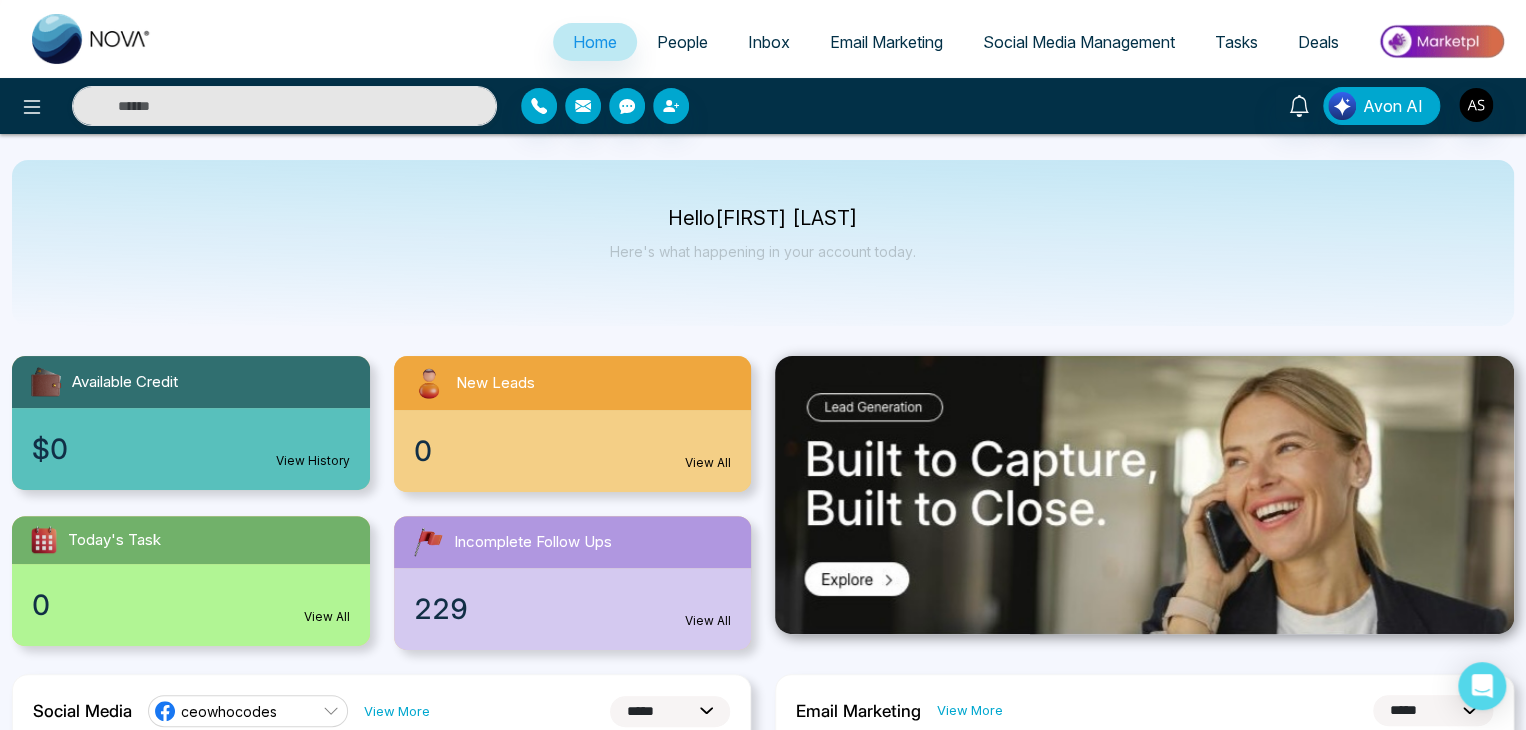 click on "Hello  [FIRST] [LAST]" at bounding box center [763, 218] 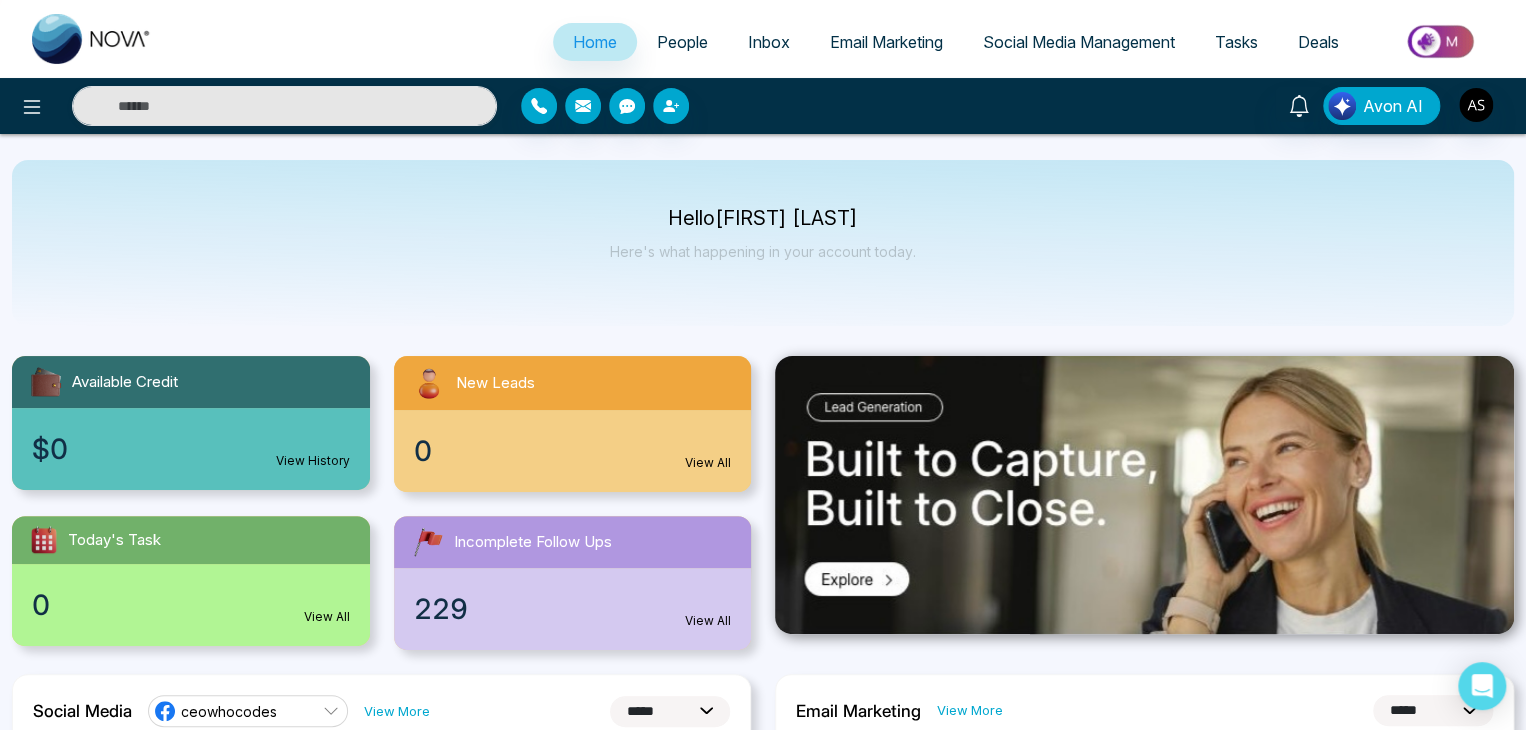 click on "Hello  [FIRST] [LAST] Here's what happening in your account today." at bounding box center [763, 243] 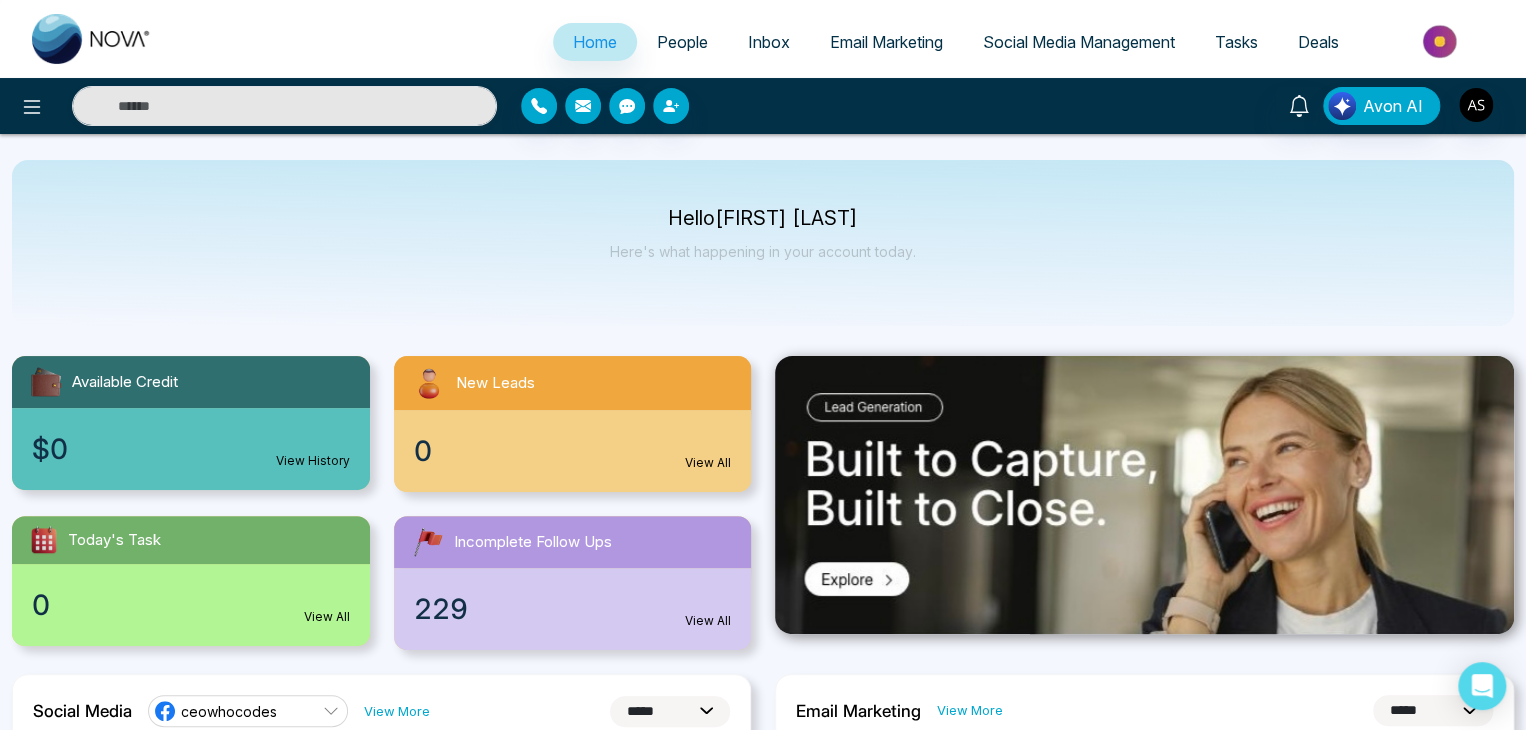 drag, startPoint x: 876, startPoint y: 216, endPoint x: 654, endPoint y: 213, distance: 222.02026 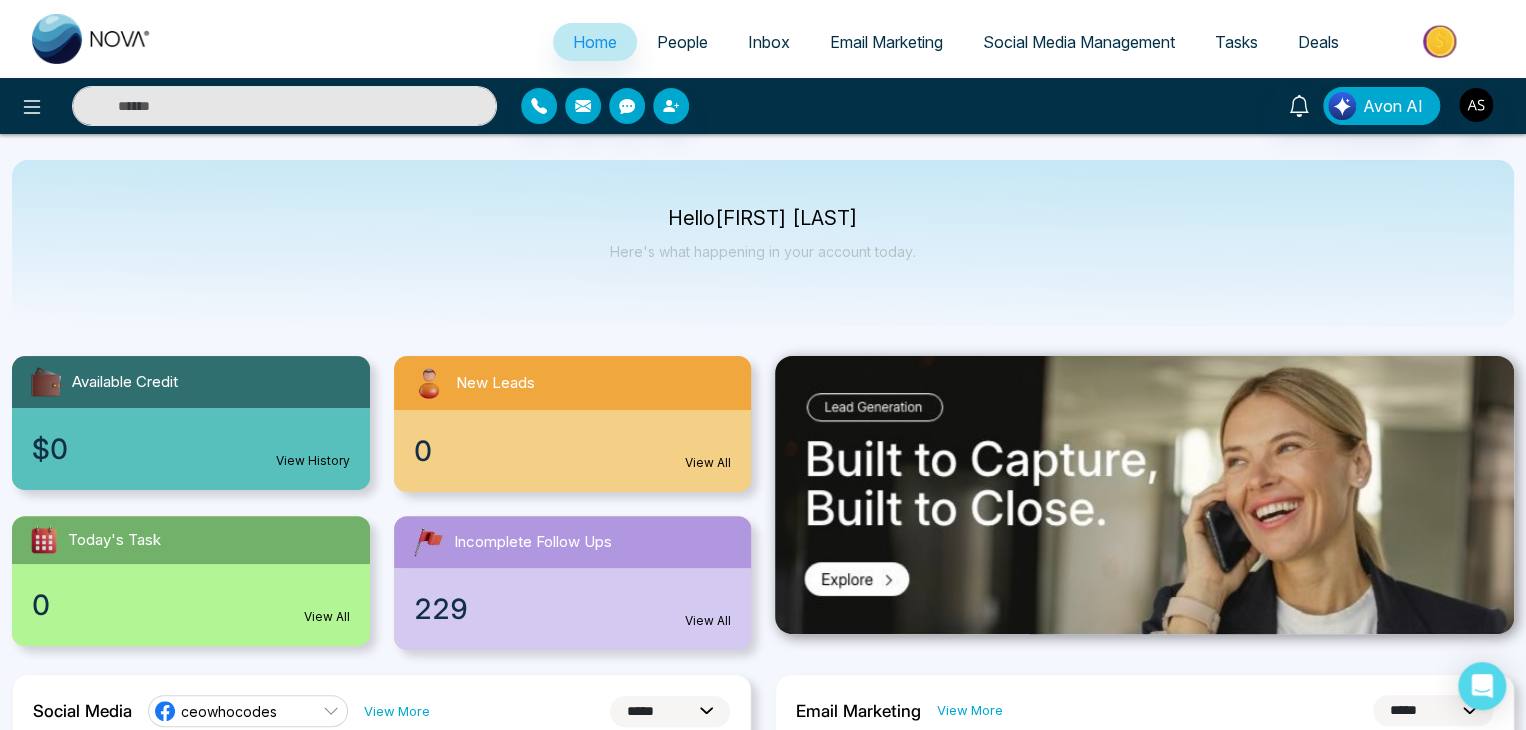 click on "Hello  [FIRST] [LAST]" at bounding box center (763, 218) 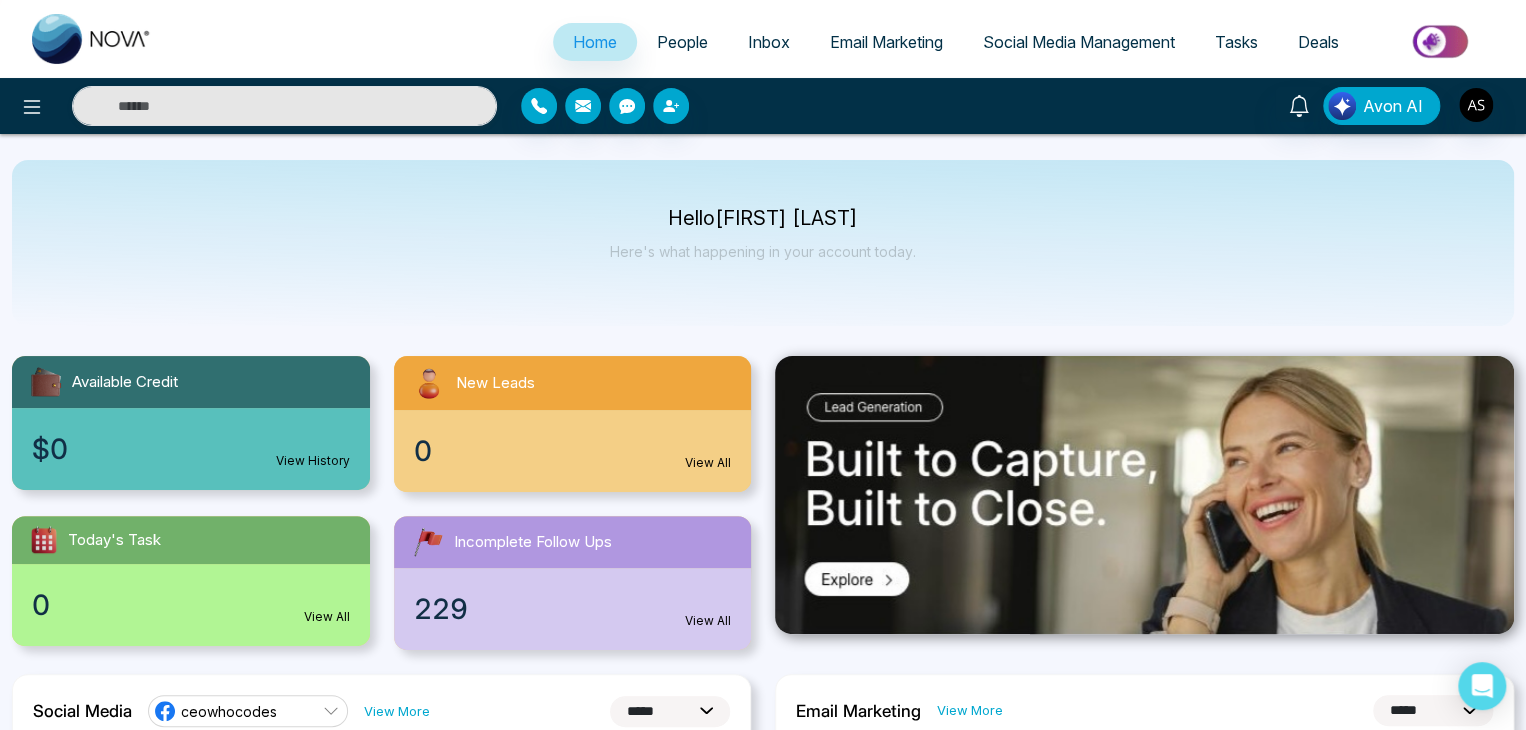 click on "Hello  [FIRST] [LAST]" at bounding box center [763, 218] 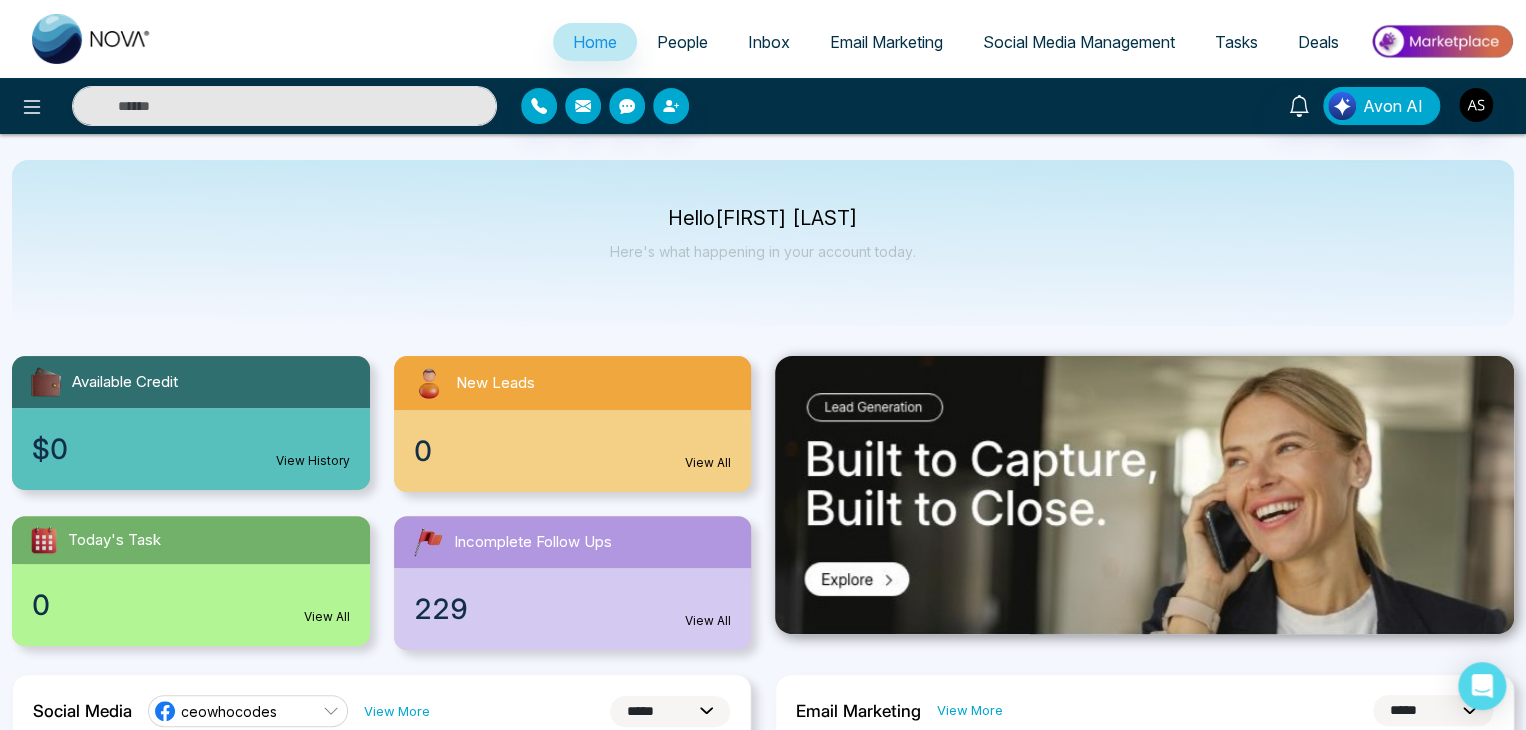 drag, startPoint x: 708, startPoint y: 217, endPoint x: 868, endPoint y: 206, distance: 160.37769 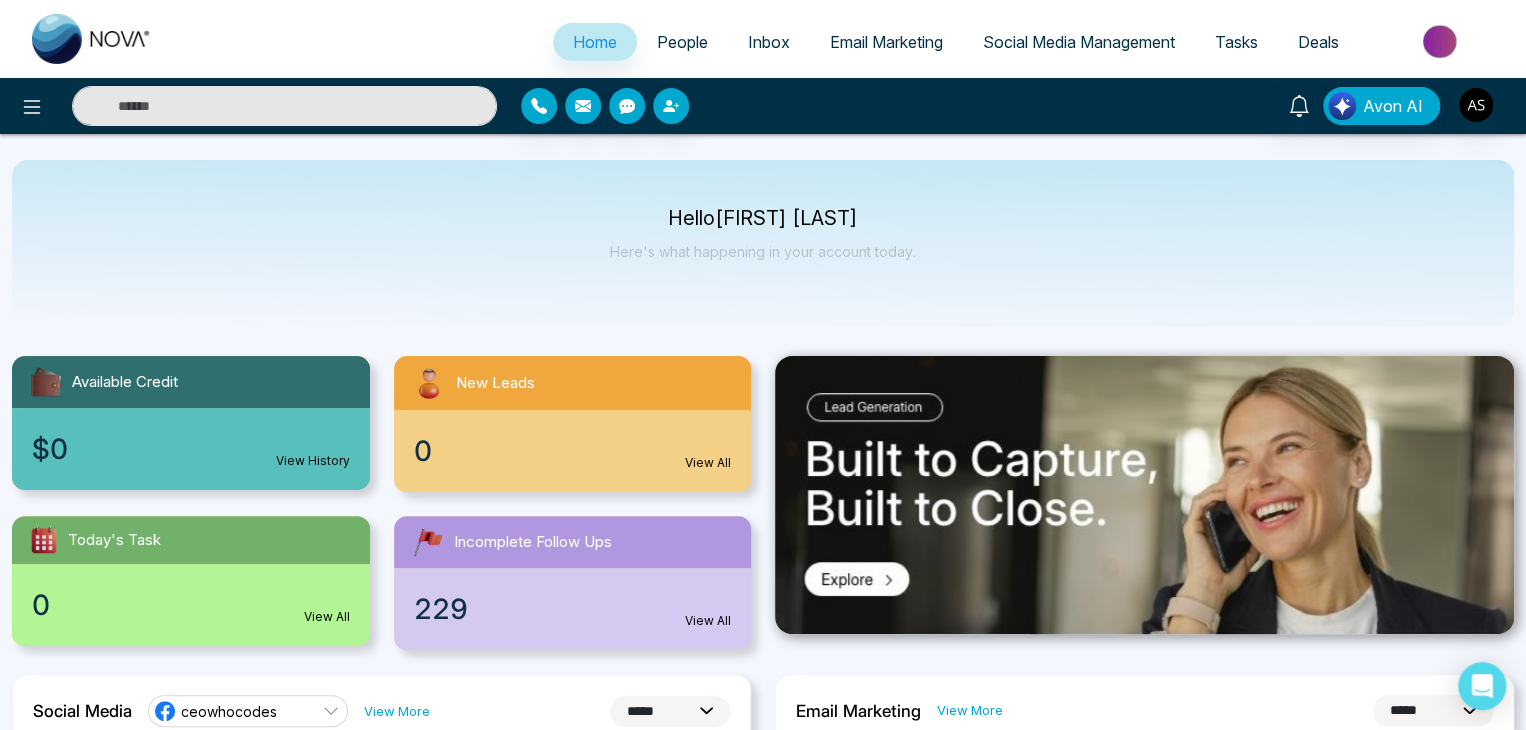 click on "Hello  [FIRST] [LAST]" at bounding box center [763, 218] 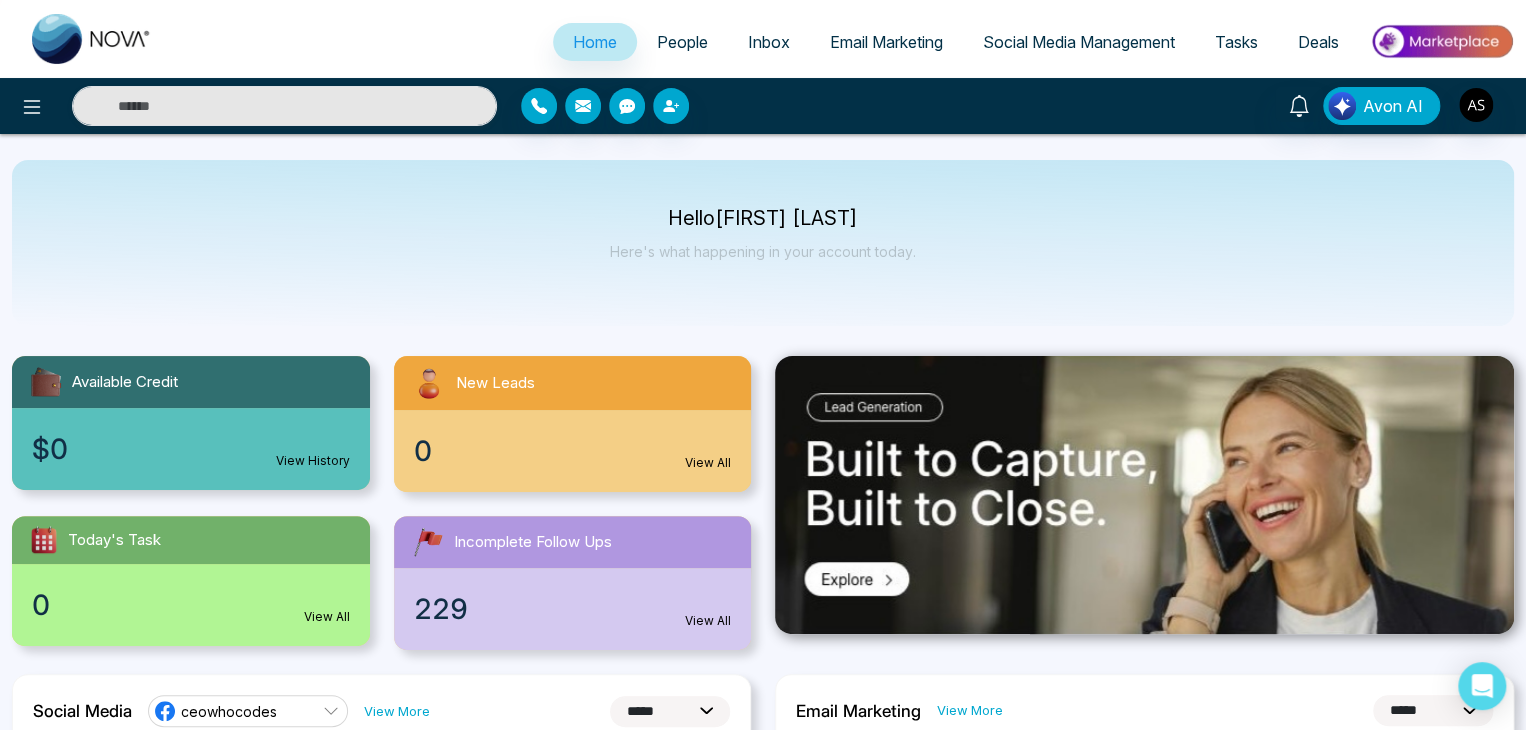 click on "Hello  [FIRST] [LAST] Here's what happening in your account today." at bounding box center [763, 243] 